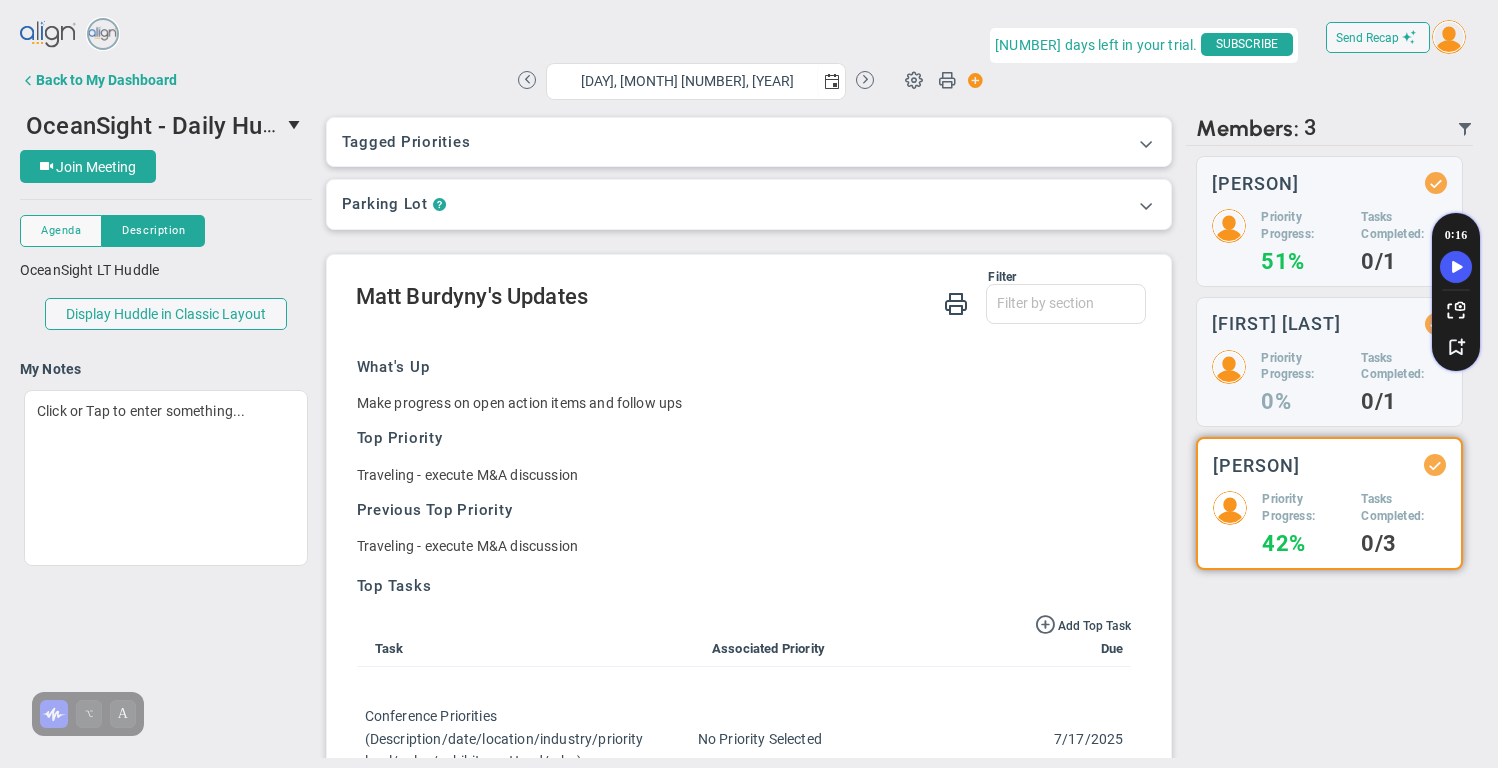 scroll, scrollTop: 0, scrollLeft: 0, axis: both 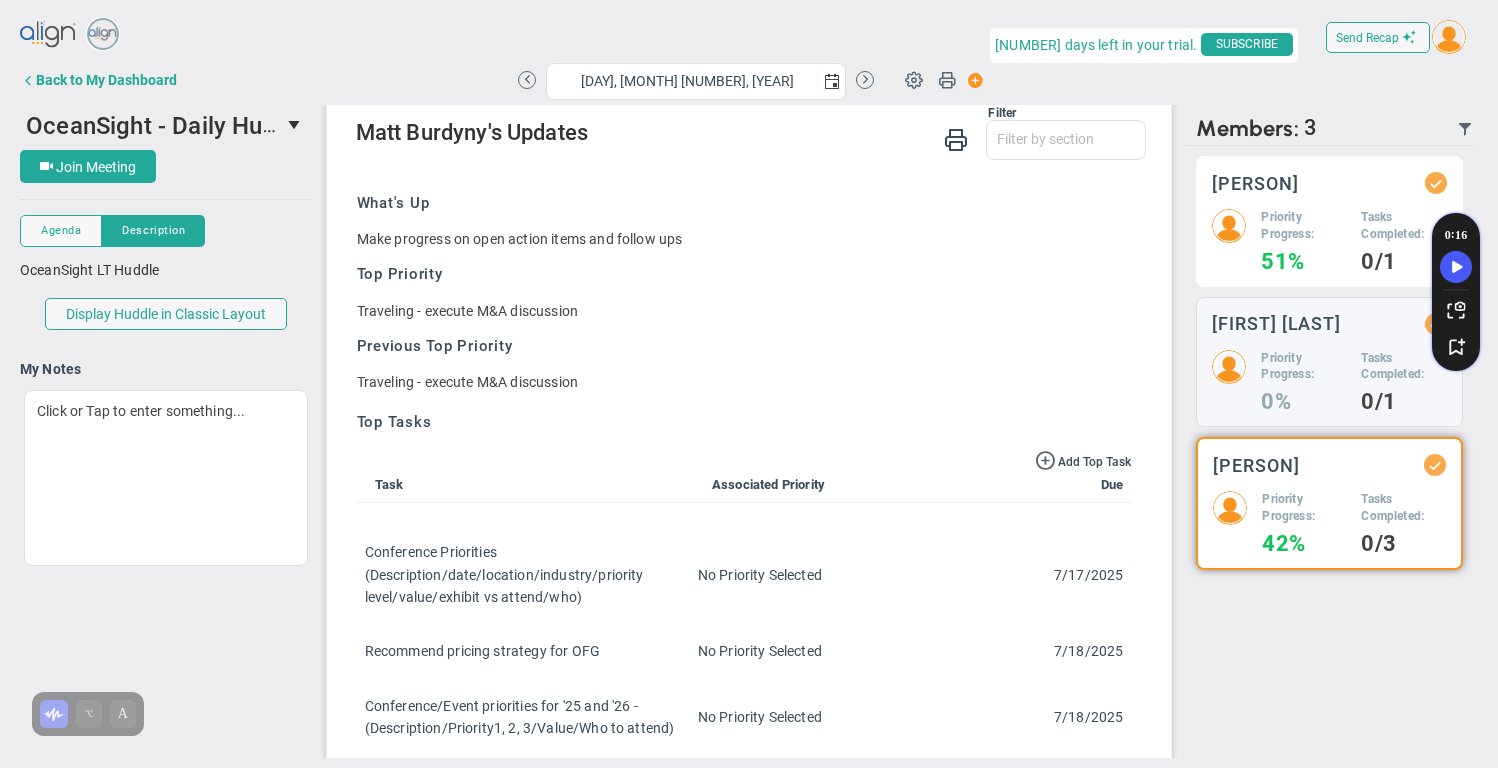 click on "Priority Progress:" at bounding box center [1303, 226] 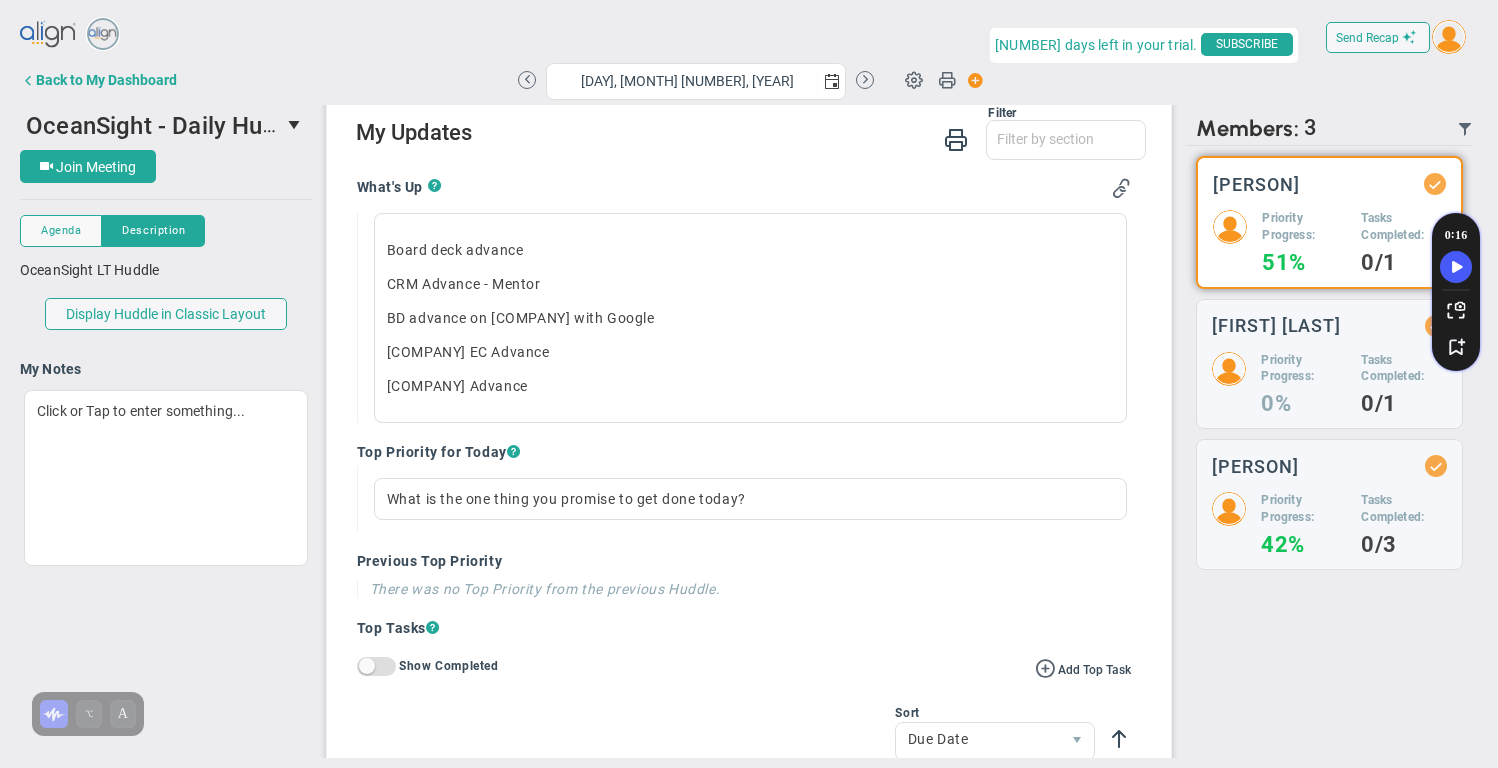 scroll, scrollTop: 5, scrollLeft: 0, axis: vertical 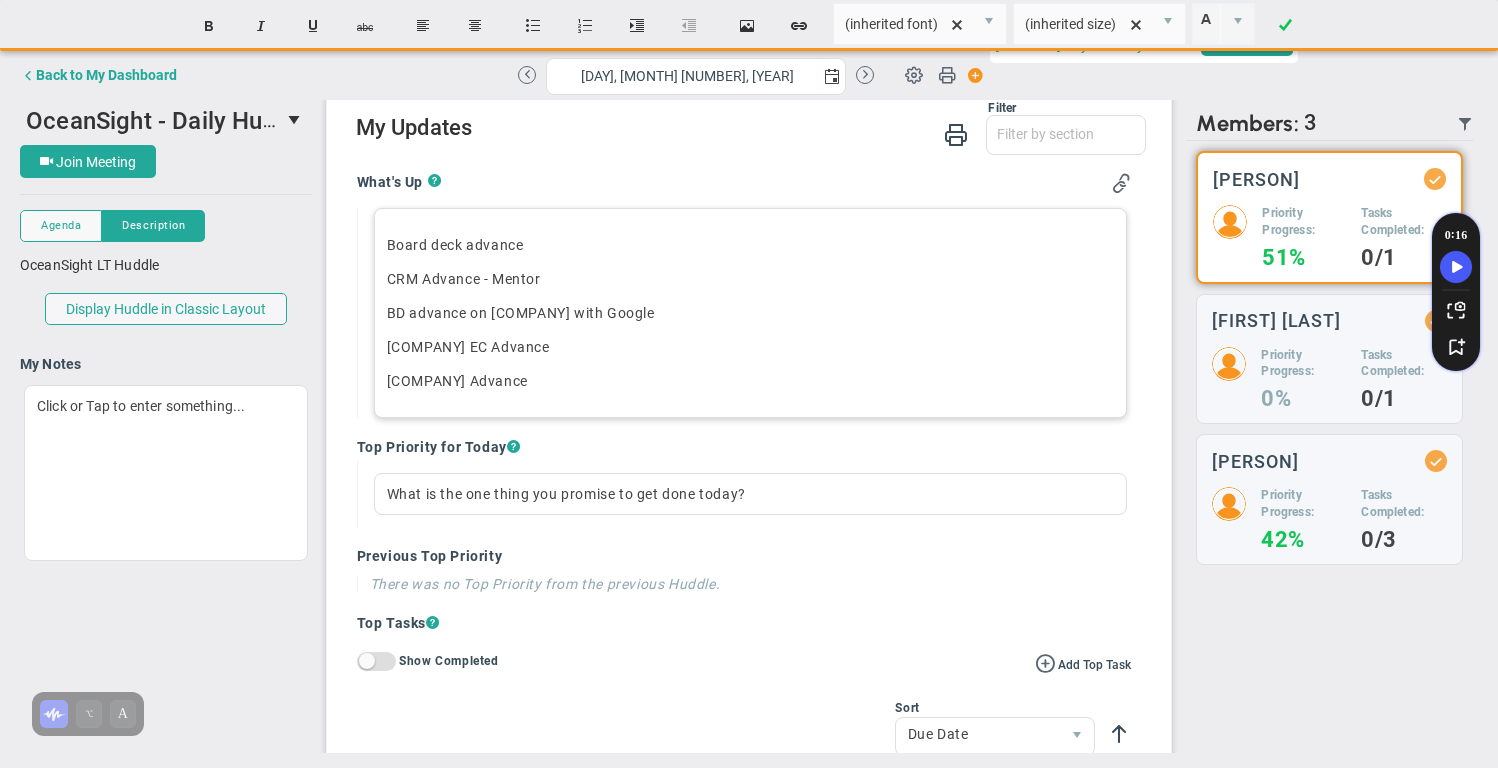drag, startPoint x: 547, startPoint y: 379, endPoint x: 376, endPoint y: 252, distance: 213.00235 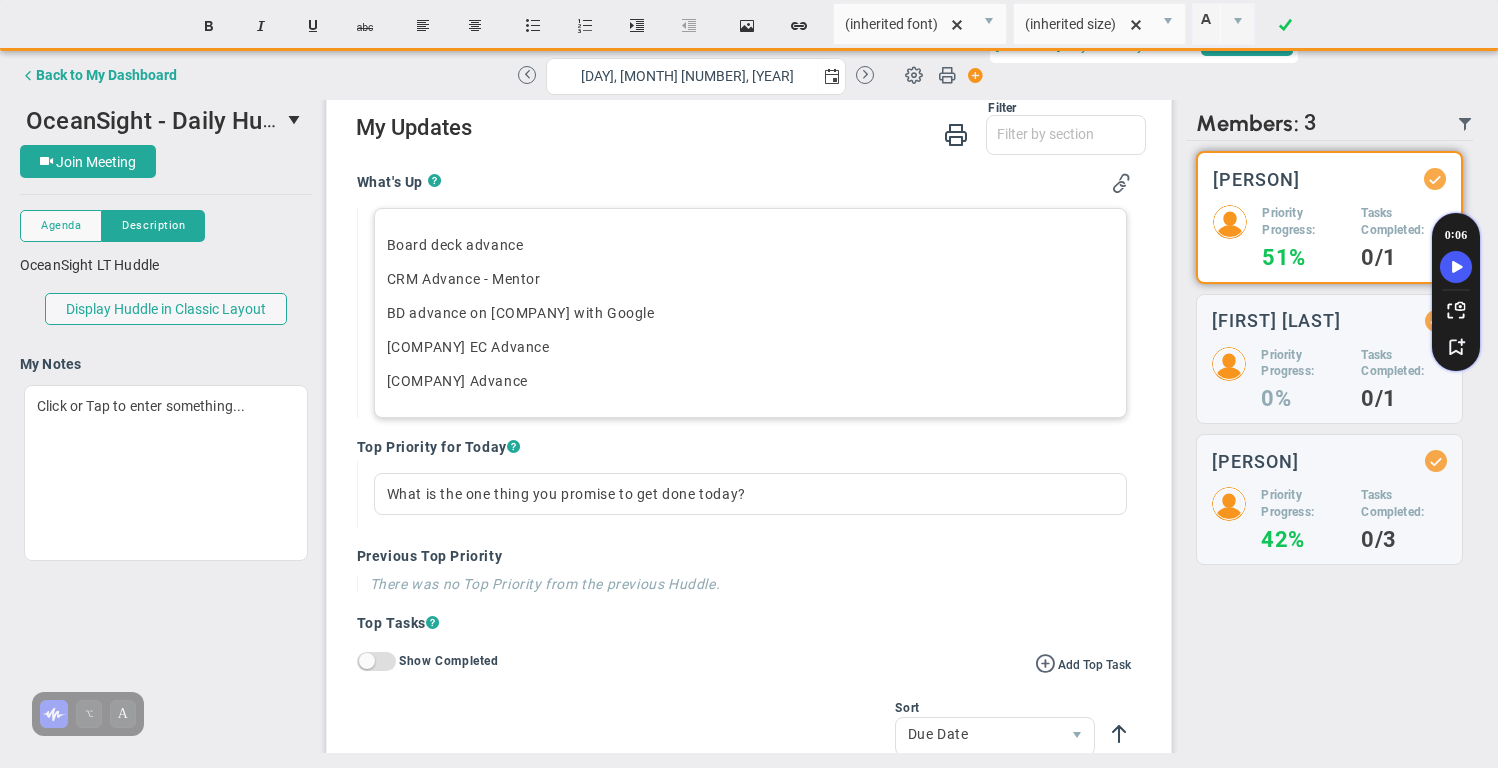 copy on "Board deck advance CRM Advance - Mentor BD advance on [COMPANY] with Google [COMPANY] EC Advance [COMPANY] Advance" 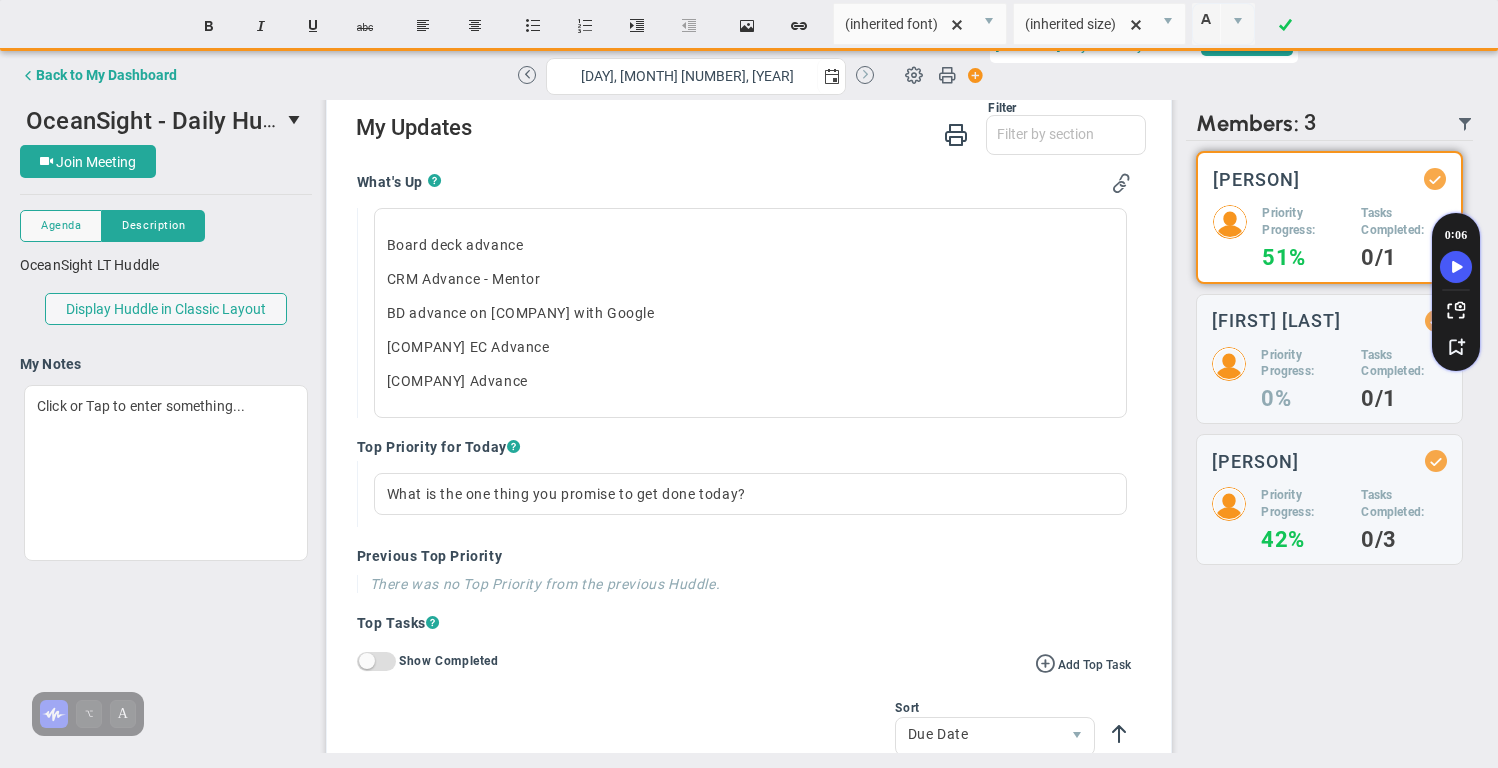 click at bounding box center [865, 75] 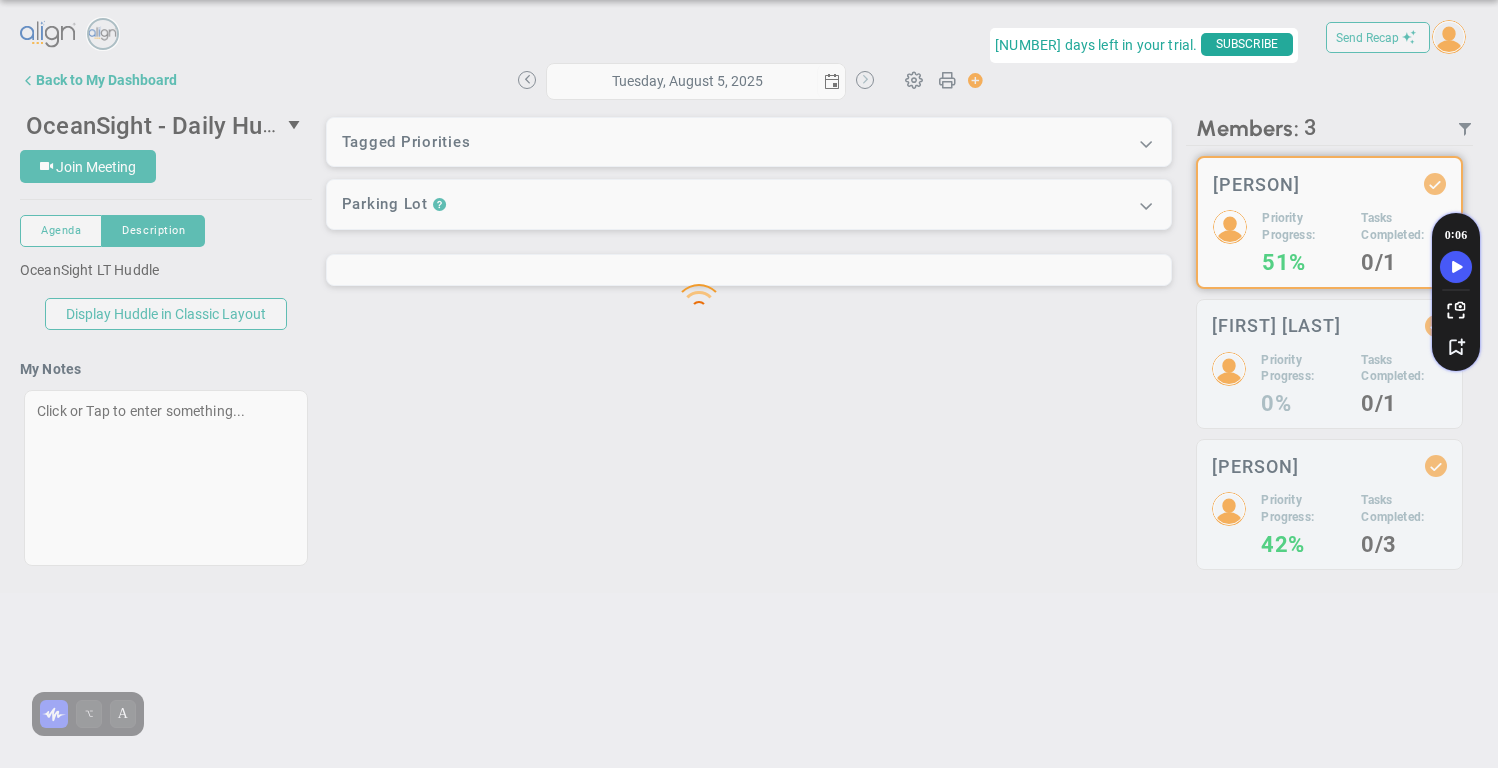 scroll, scrollTop: 0, scrollLeft: 0, axis: both 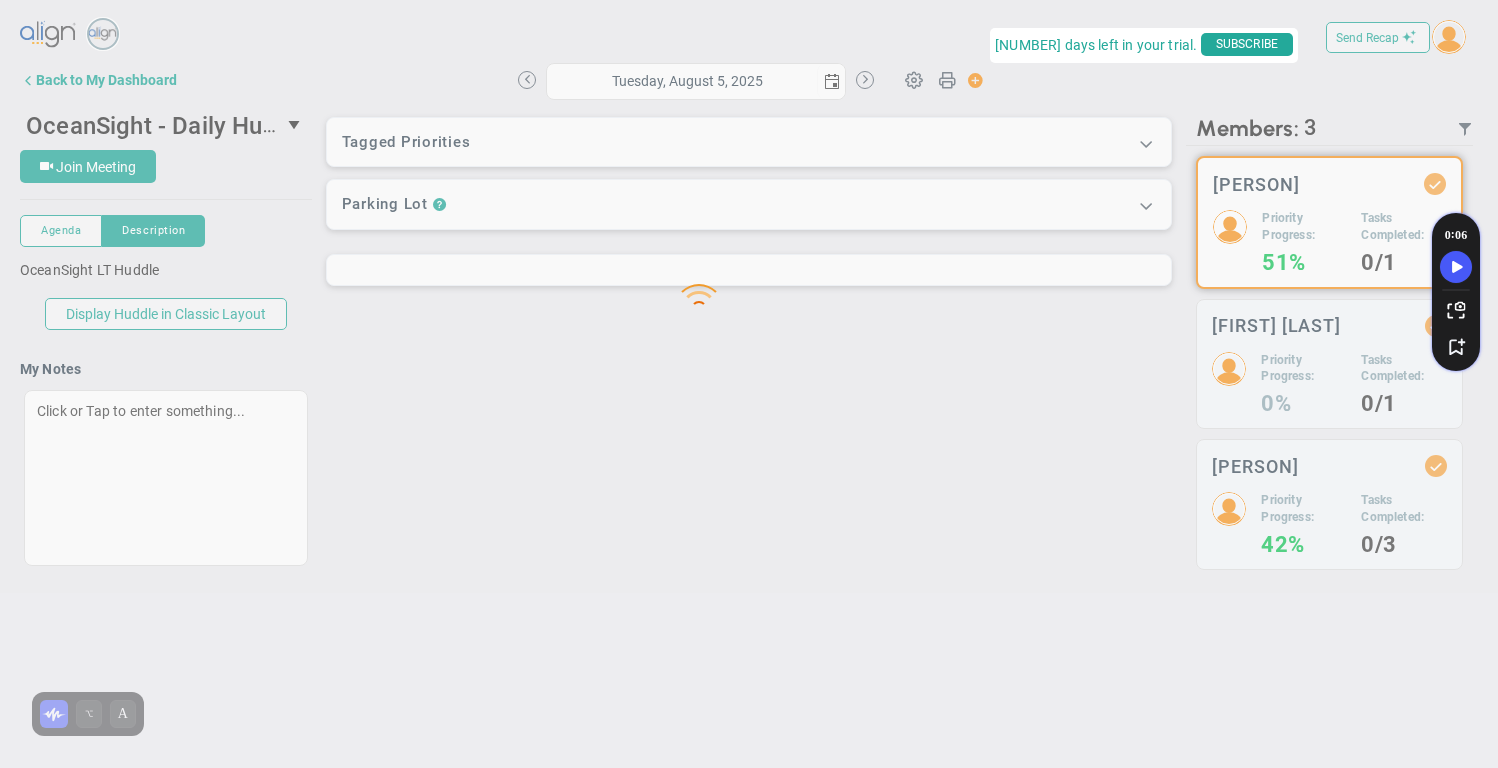 type on "Tuesday, August 5, 2025" 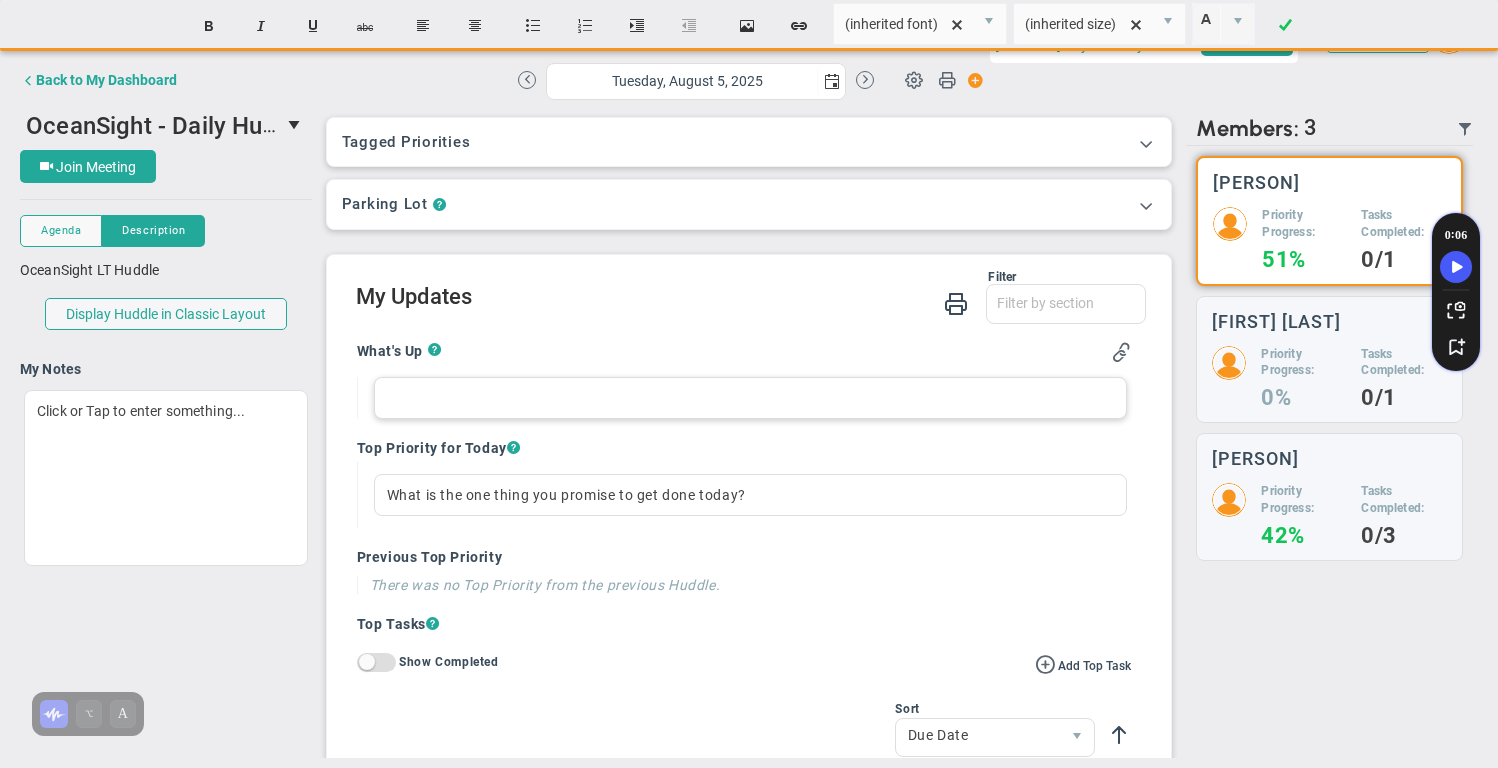 click at bounding box center (751, 398) 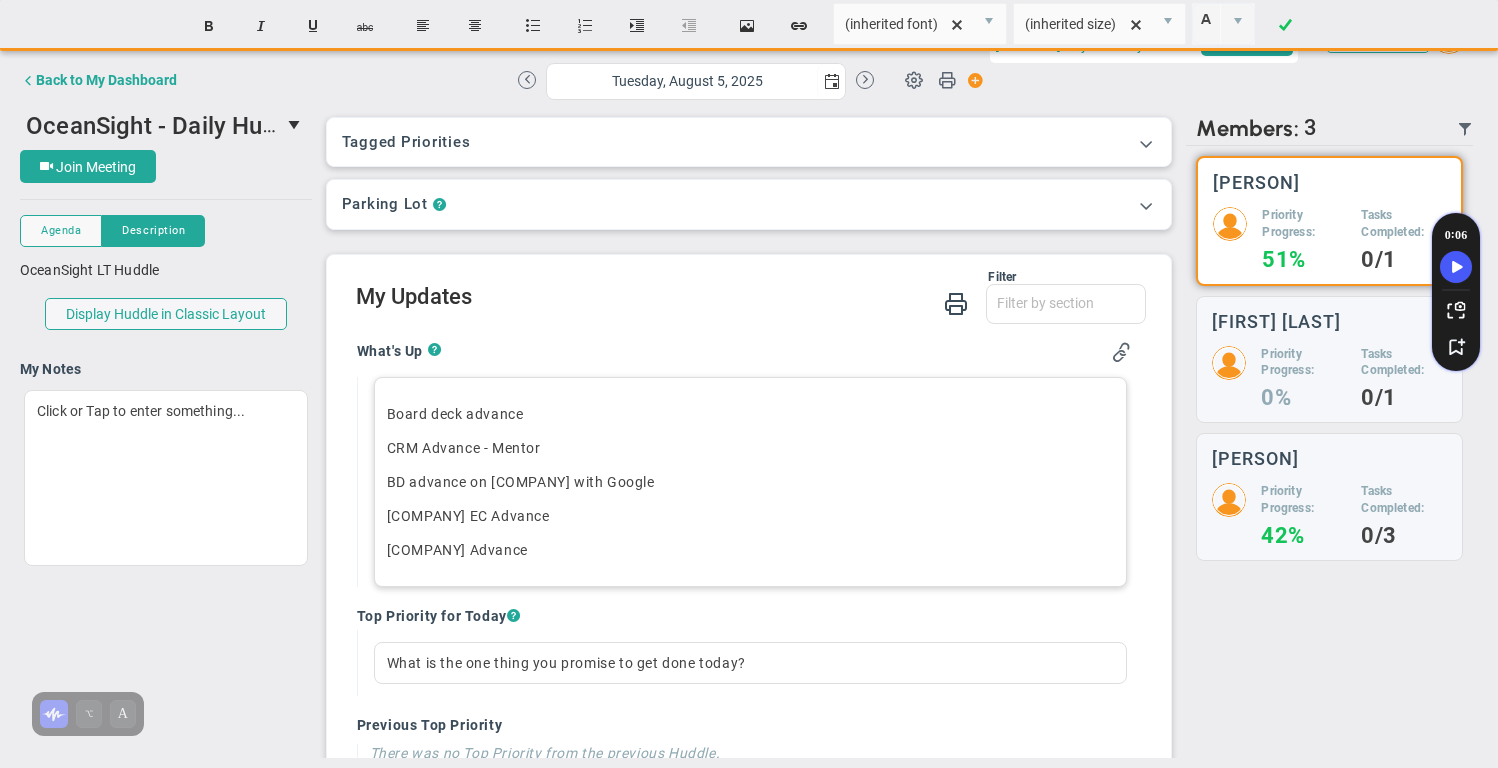click on "CRM Advance - Mentor" at bounding box center [751, 448] 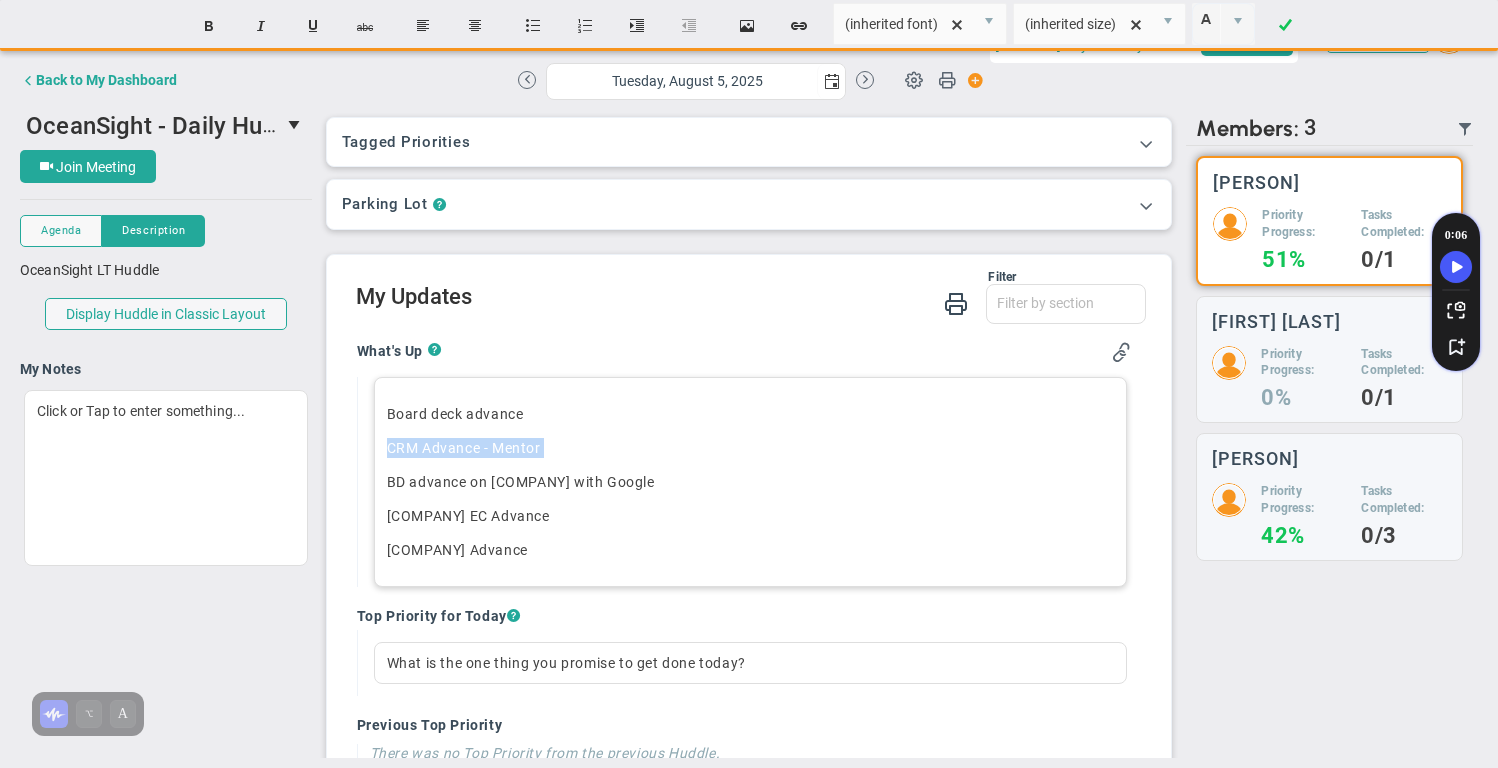 click on "CRM Advance - Mentor" at bounding box center [751, 448] 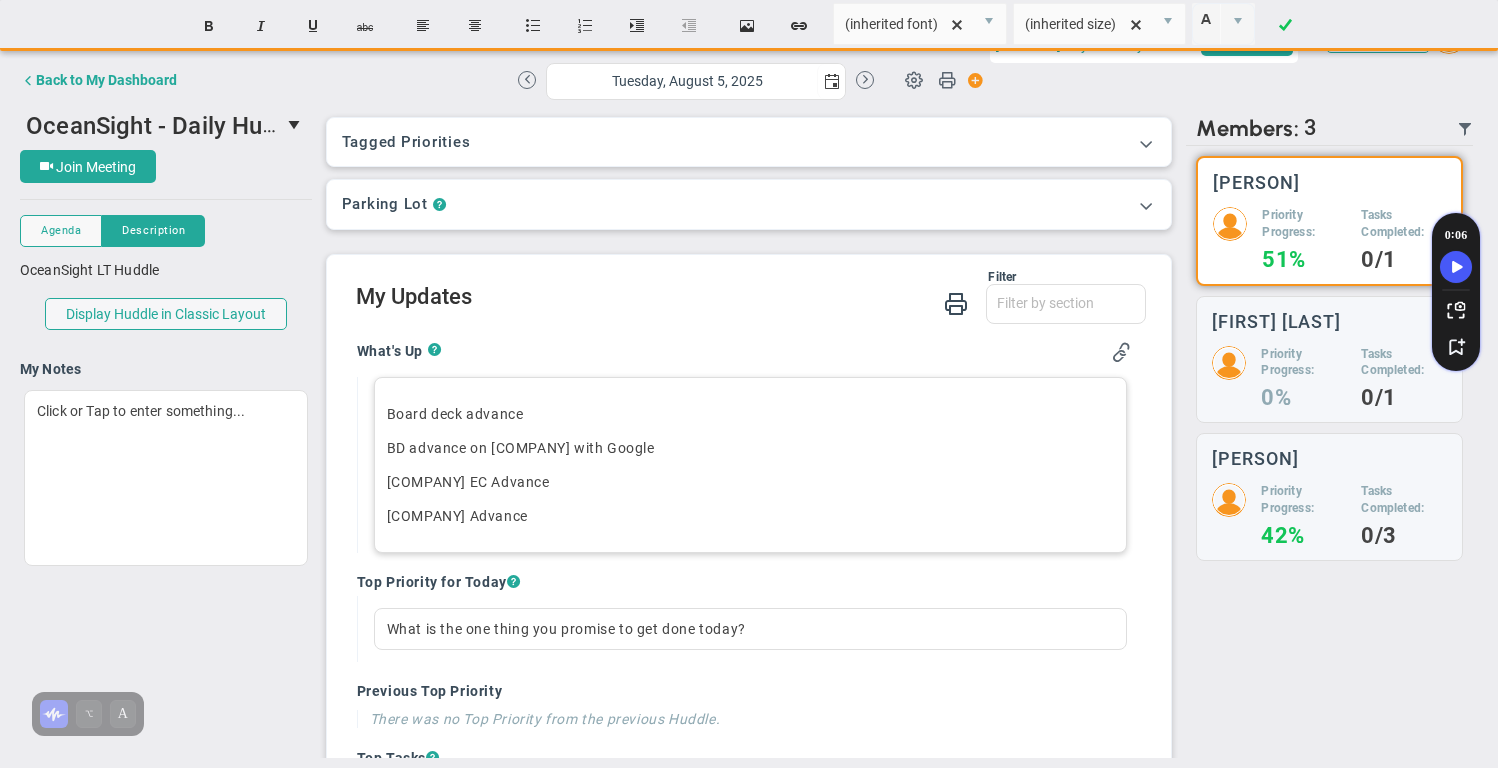 click on "BD advance on [COMPANY] with Google" at bounding box center [751, 448] 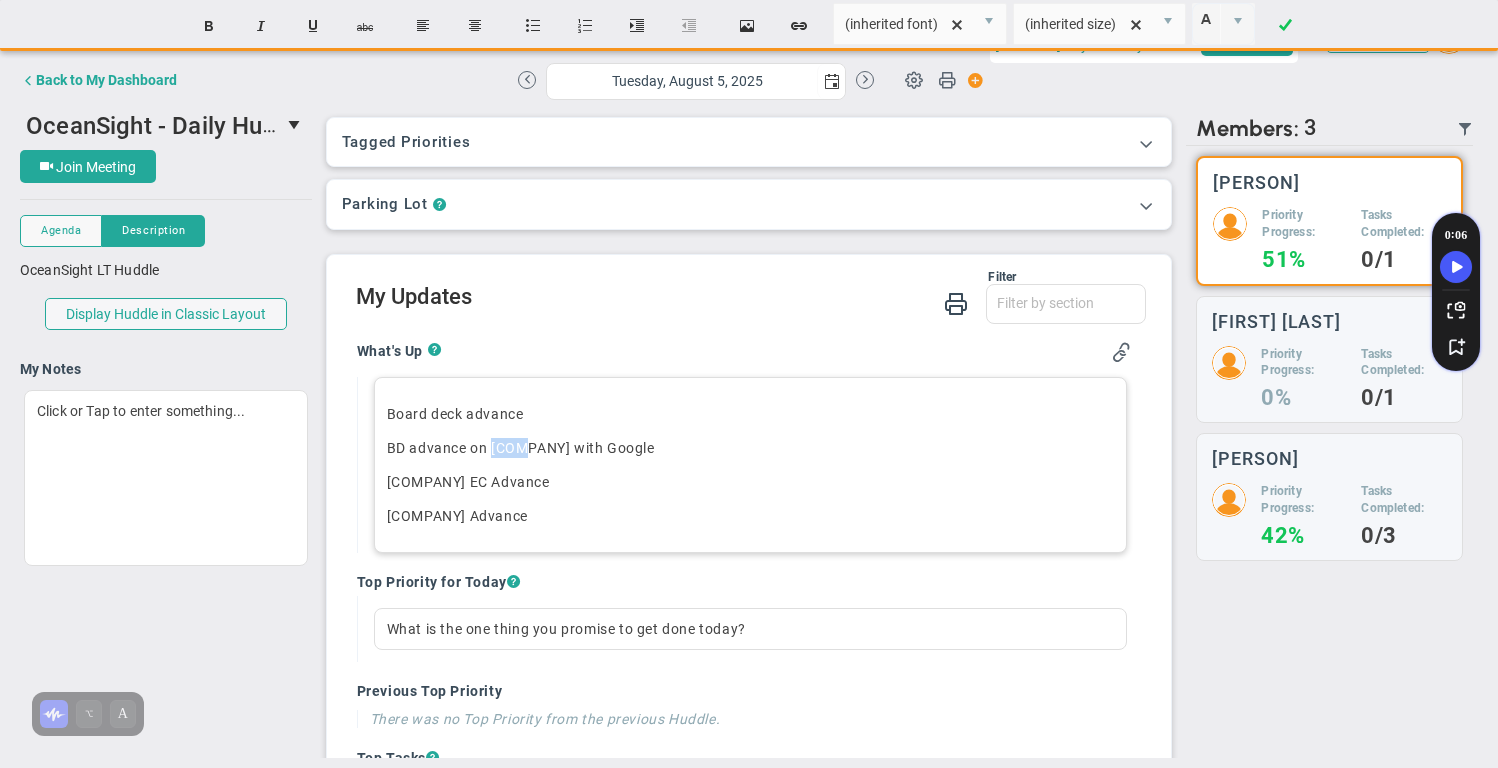 click on "BD advance on [COMPANY] with Google" at bounding box center (751, 448) 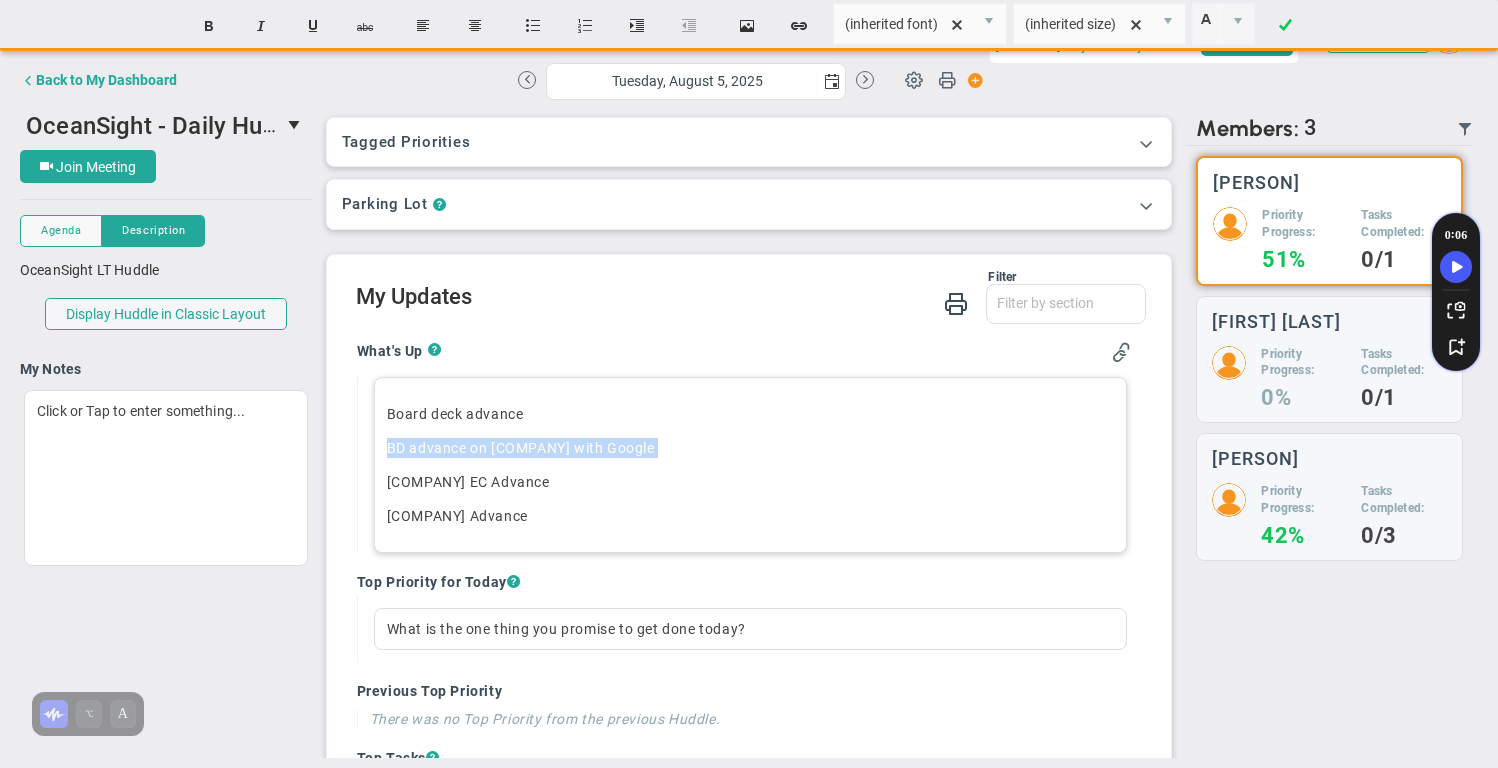 click on "BD advance on [COMPANY] with Google" at bounding box center [751, 448] 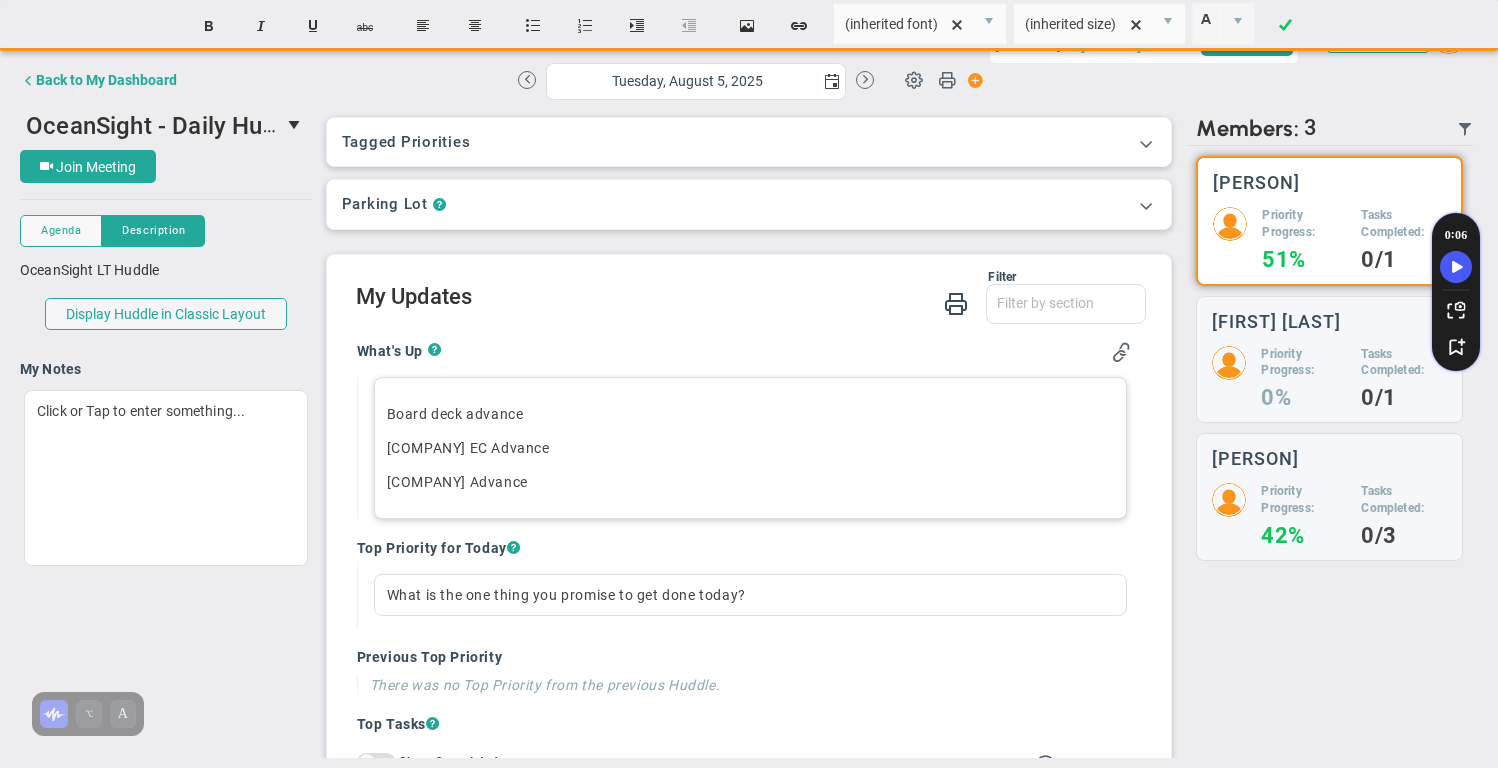 click on "[COMPANY] Advance" at bounding box center (751, 482) 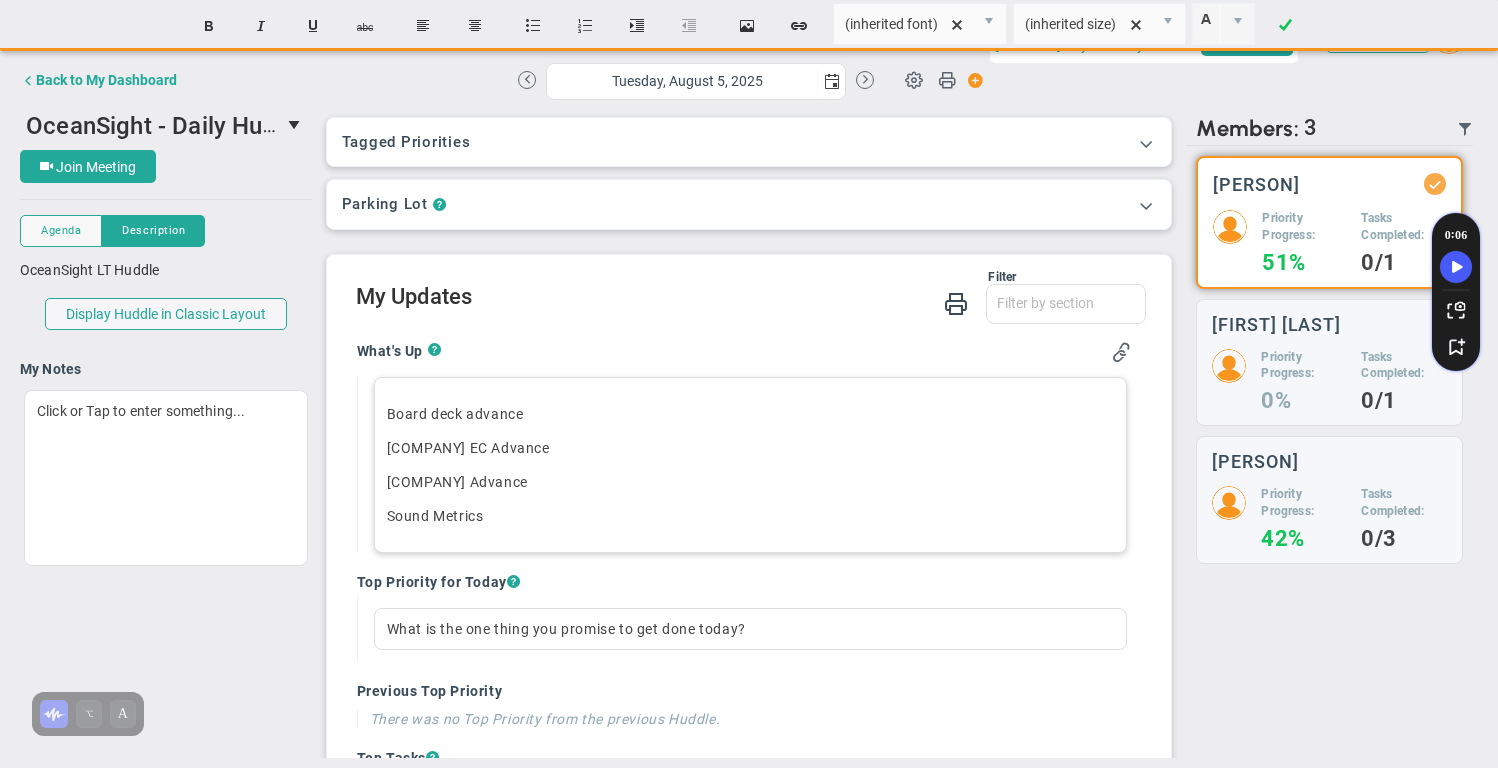 click on "Board deck advance" at bounding box center [751, 414] 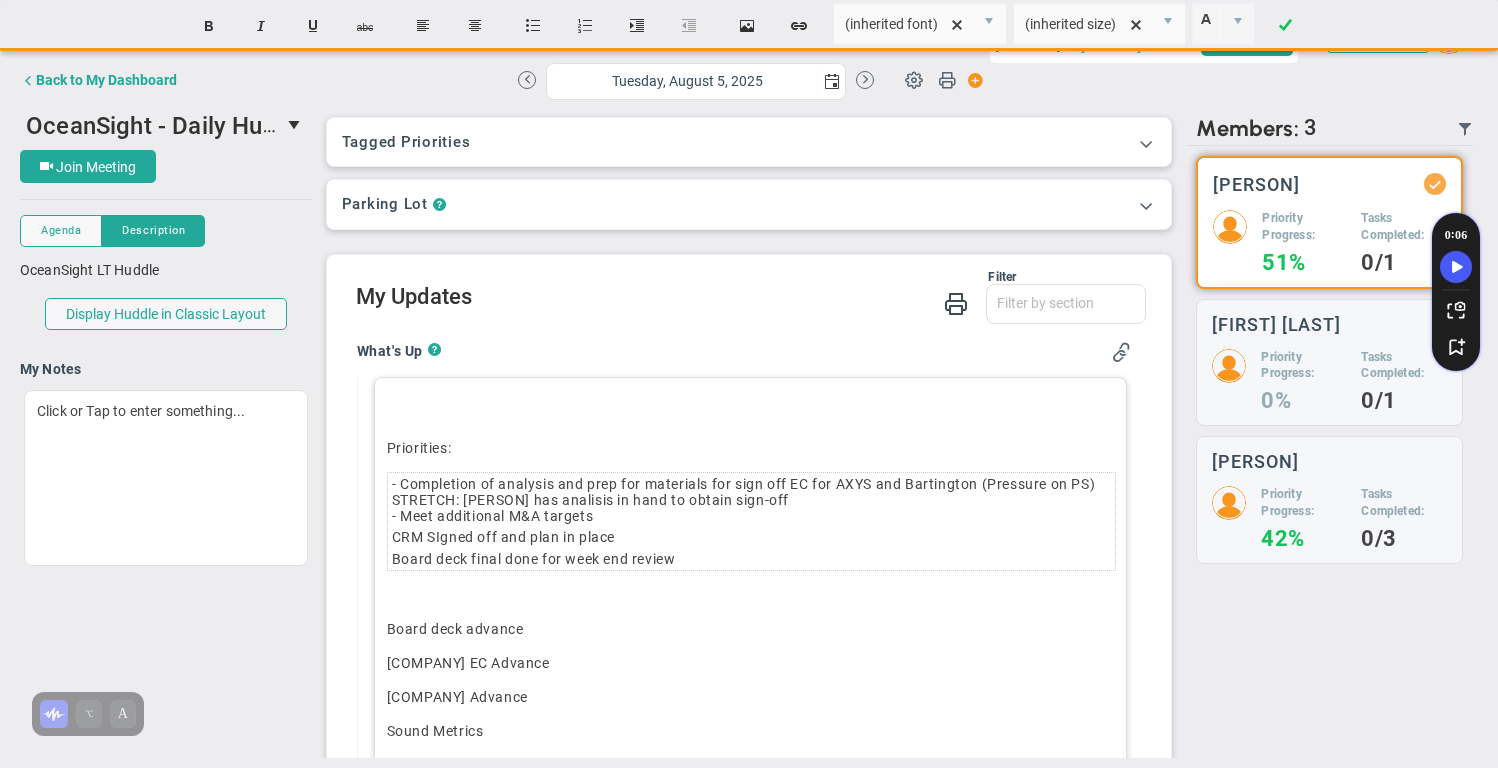 click on "- Completion of analysis and prep for materials for sign off EC for [COMPANY] and [COMPANY] (Pressure on PS) STRETCH: [PERSON] has analisis in hand to obtain sign-off - Meet additional M&A targets" at bounding box center (752, 500) 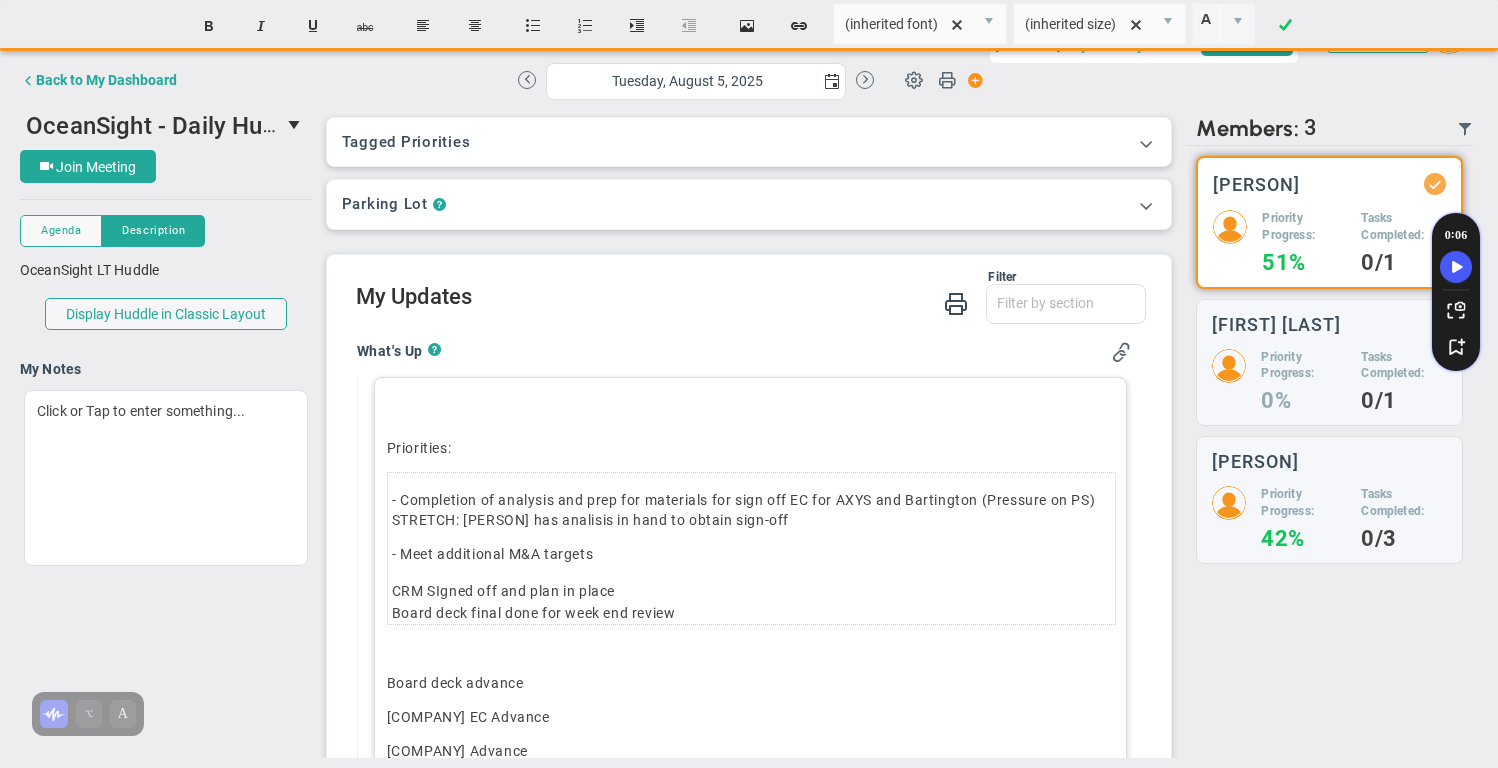 click on "CRM SIgned off and plan in place" at bounding box center (752, 592) 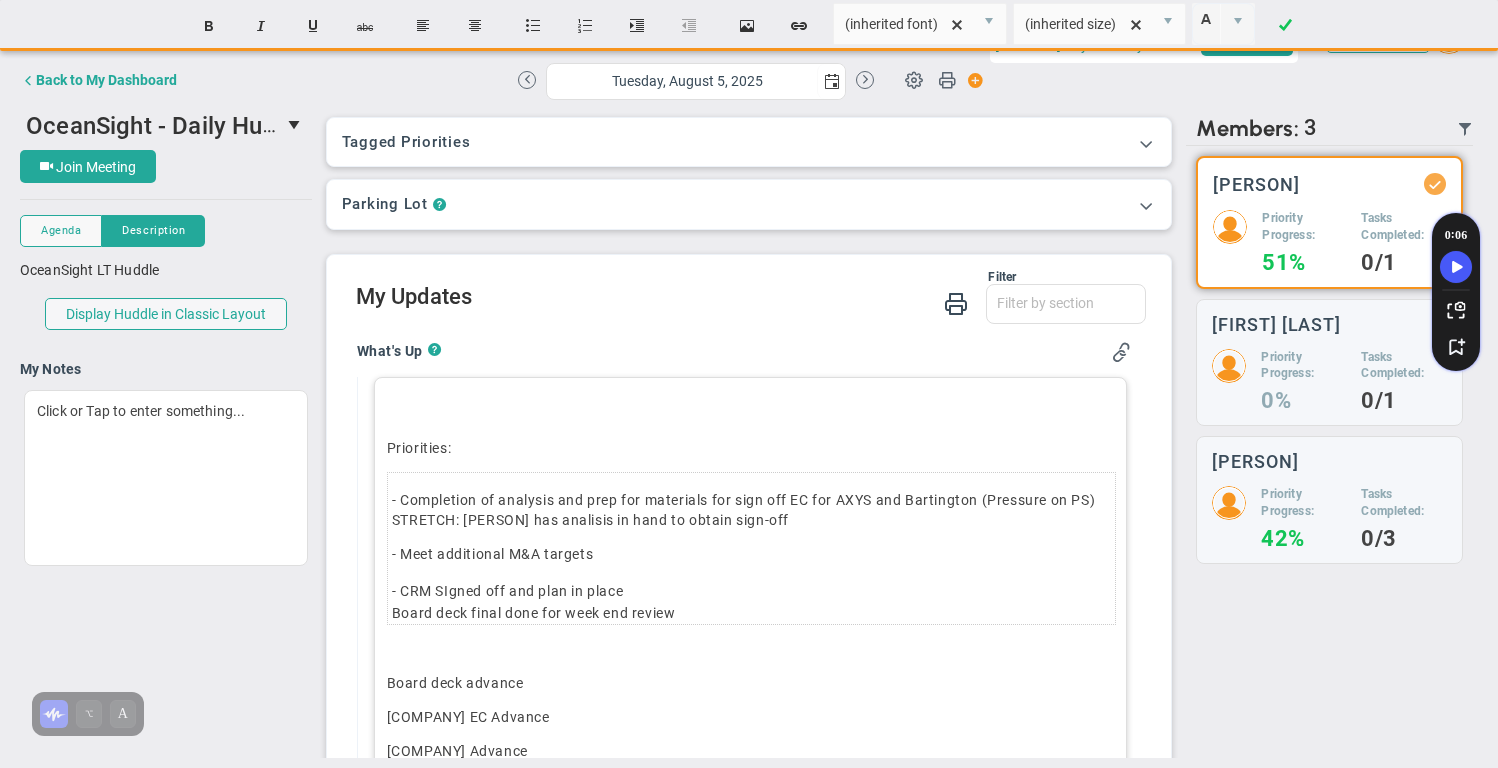 click on "Board deck final done for week end review" at bounding box center [752, 613] 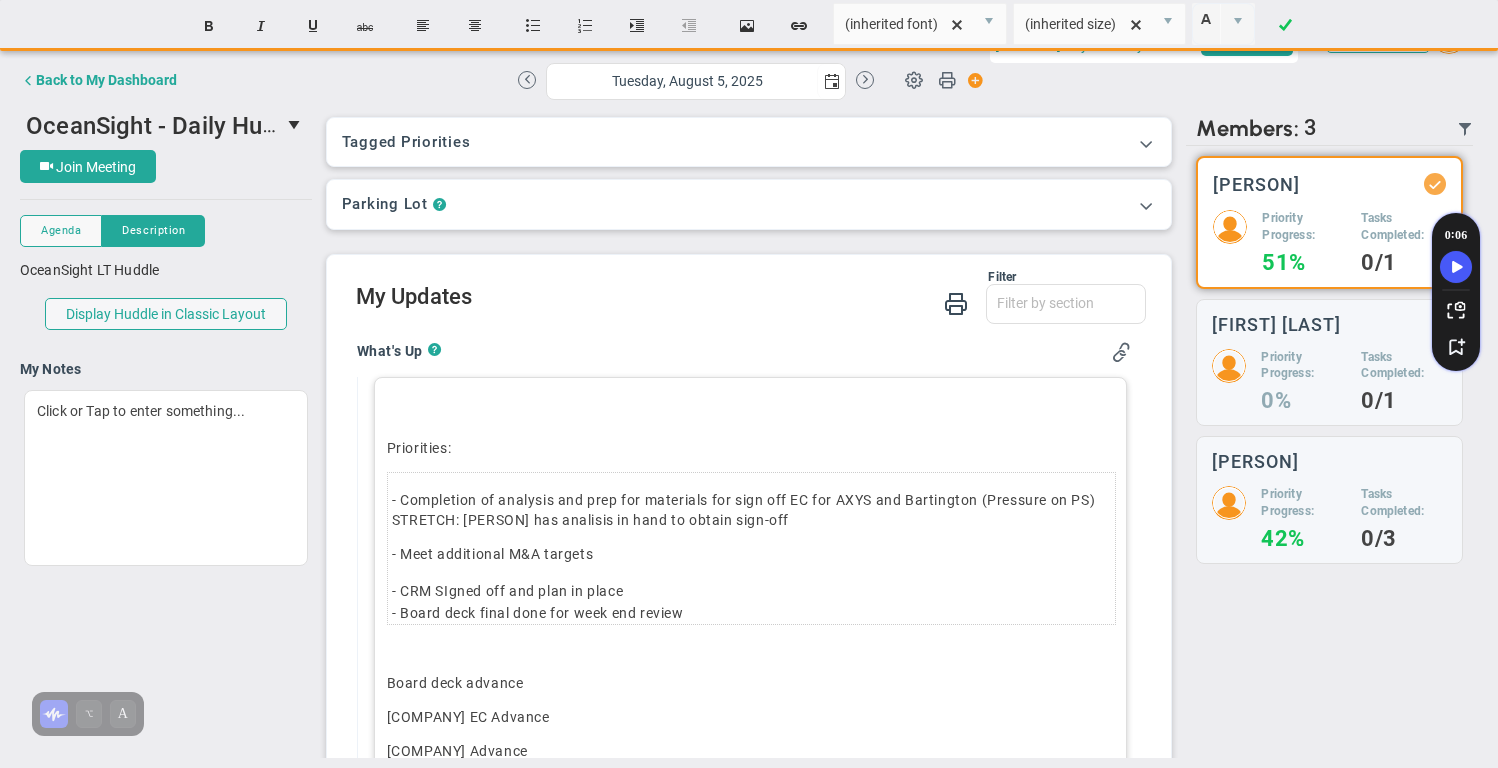click on "- CRM SIgned off and plan in place" at bounding box center (752, 592) 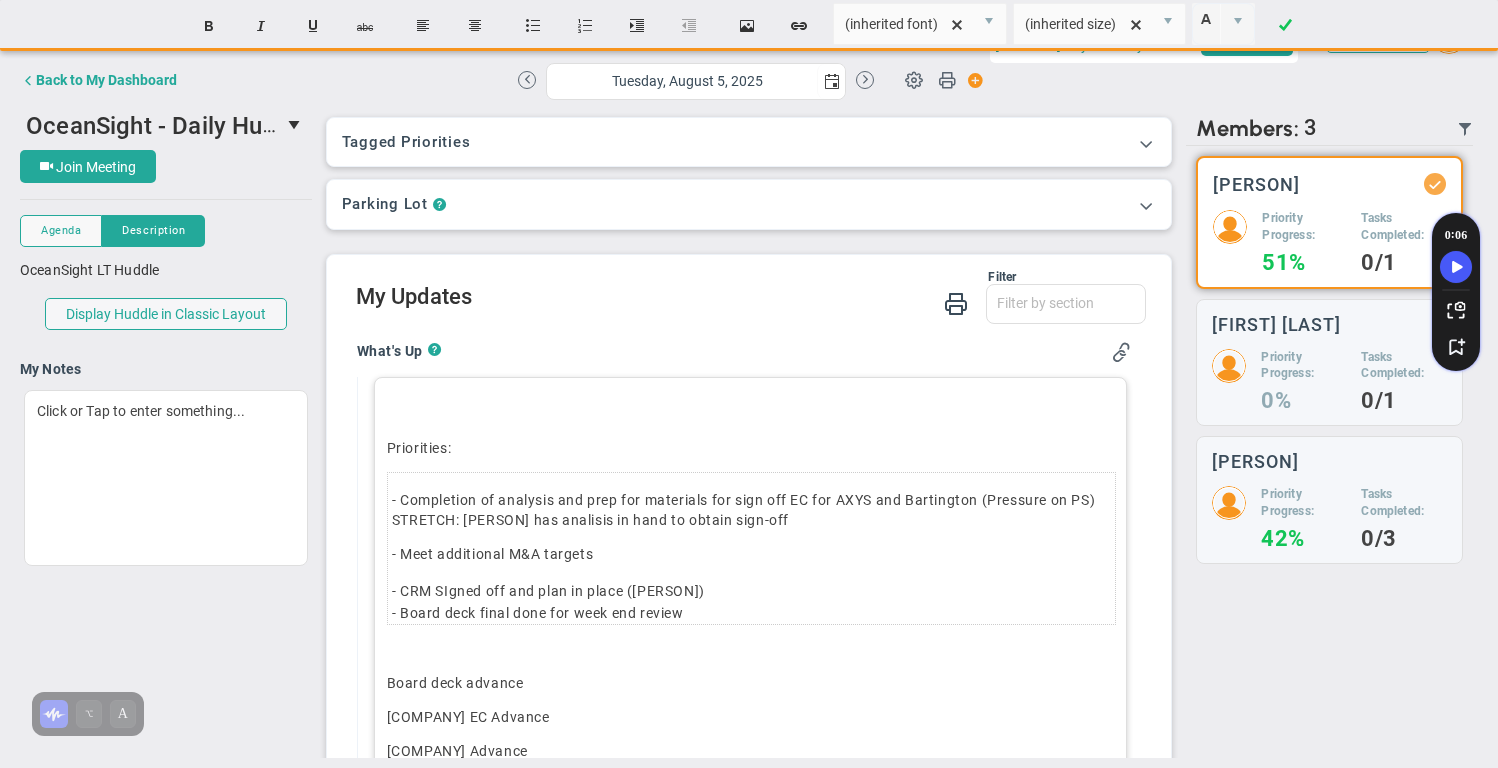 click on "- Board deck final done for week end review" at bounding box center [752, 613] 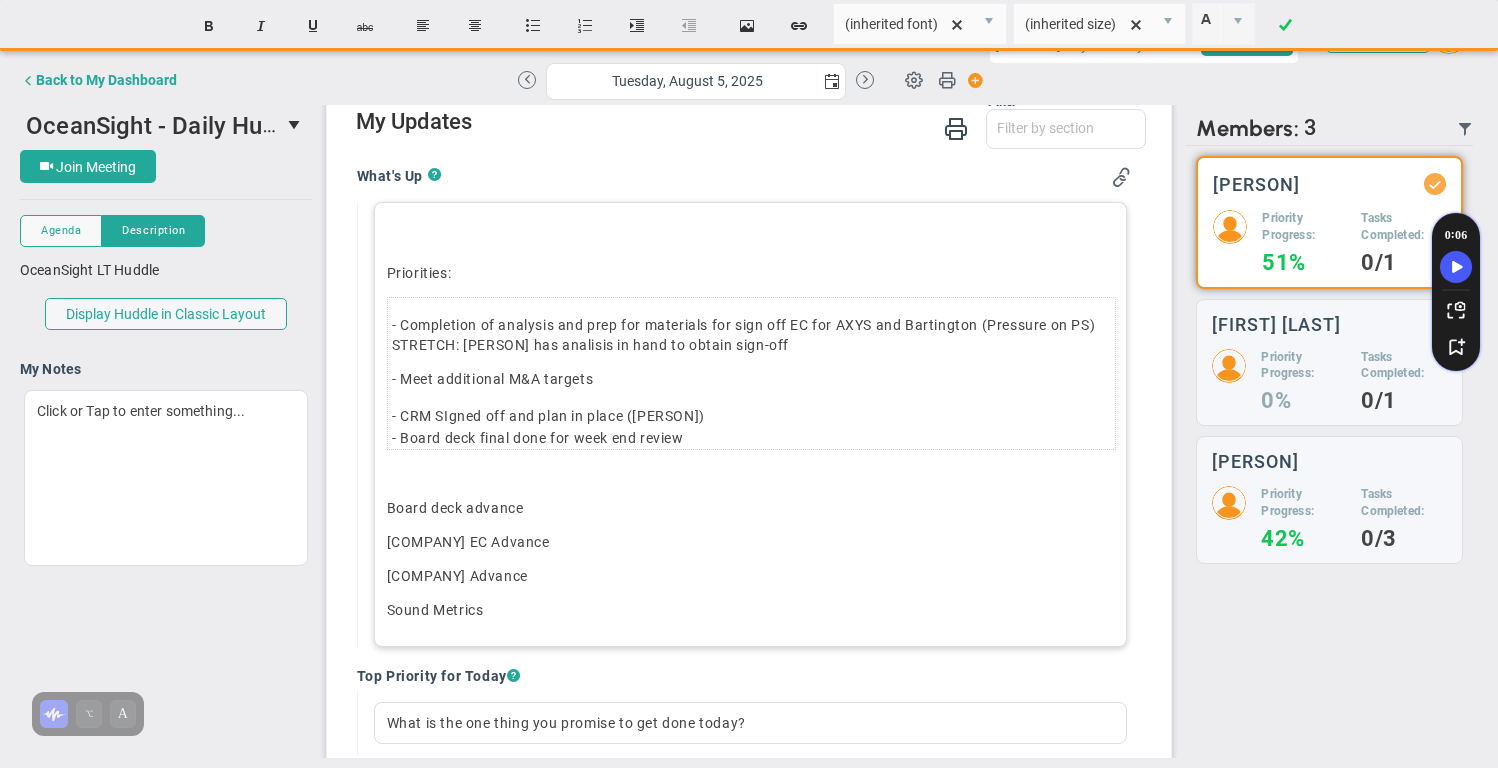 scroll, scrollTop: 187, scrollLeft: 0, axis: vertical 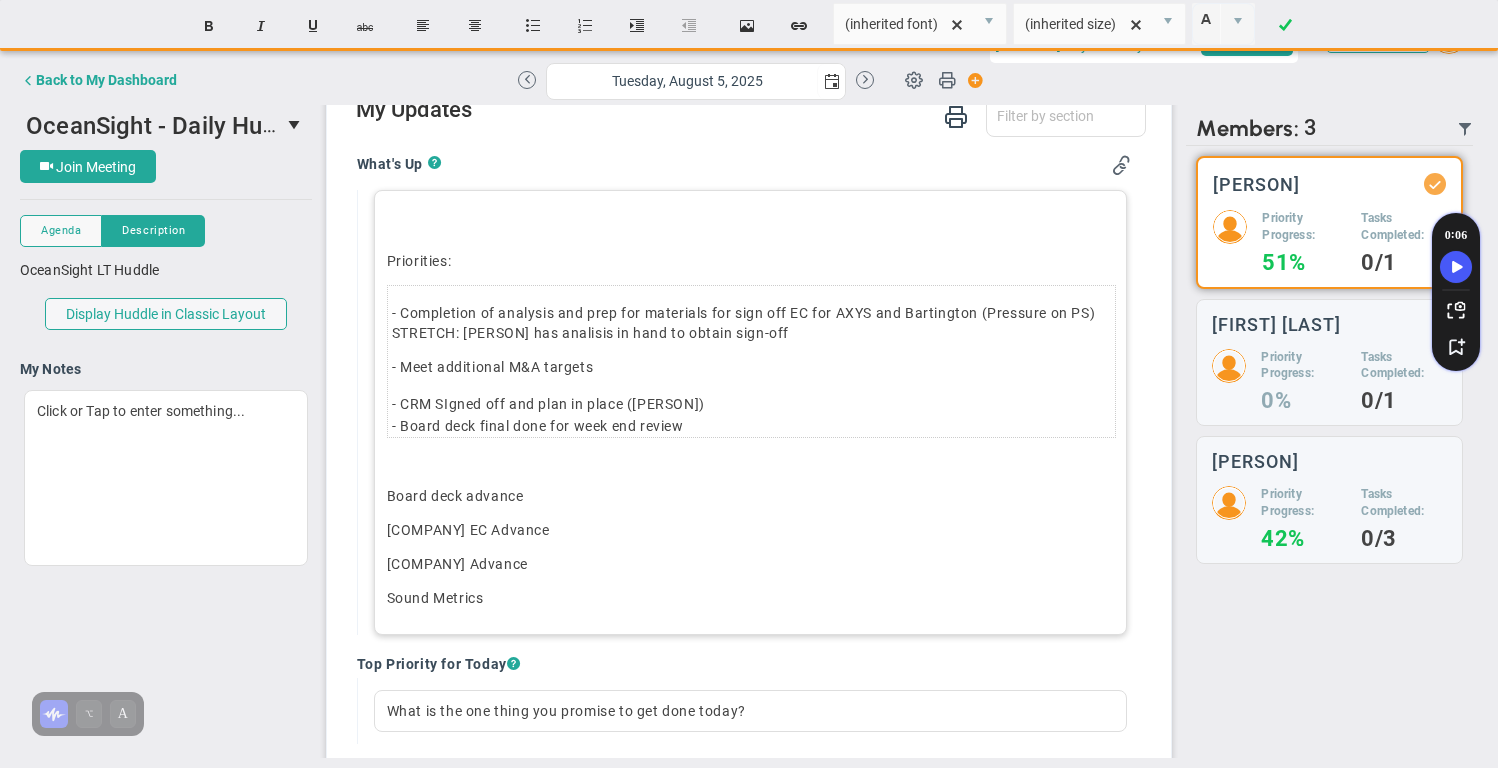 click on "Board deck advance" at bounding box center [751, 496] 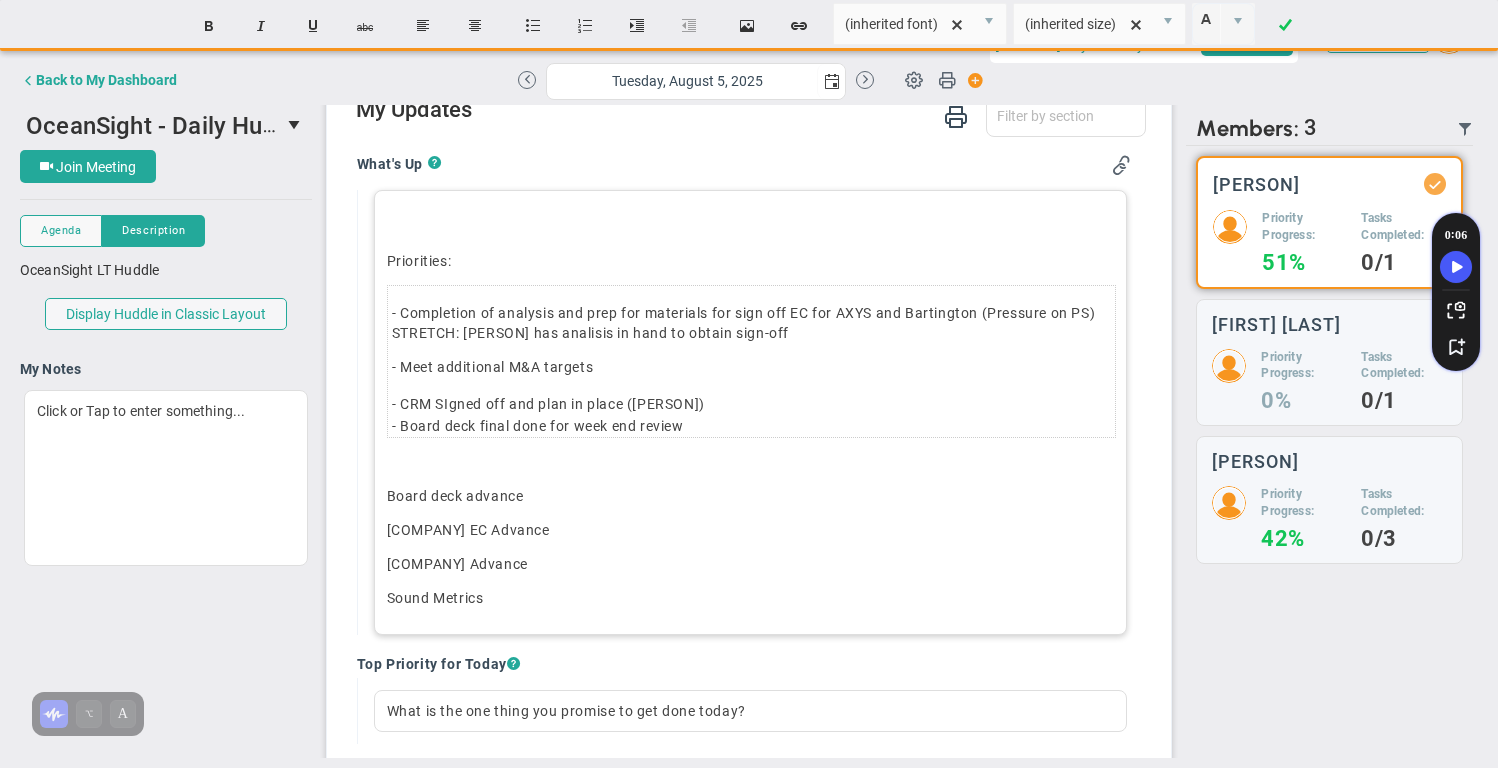 click on "[COMPANY] EC Advance" at bounding box center [751, 530] 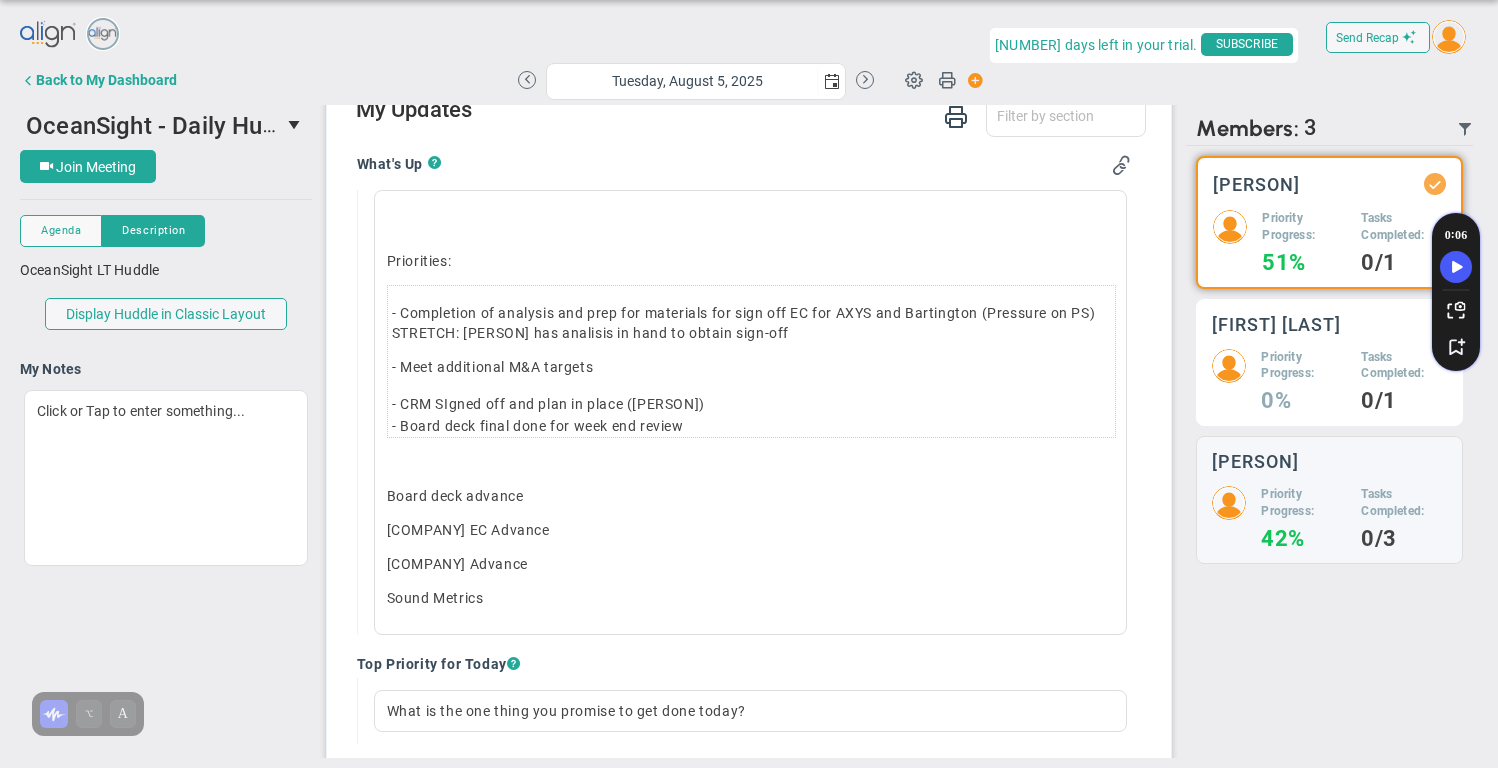 click on "[PERSON]
Priority Progress:
0%
Tasks Completed:
0/1" at bounding box center (1329, 363) 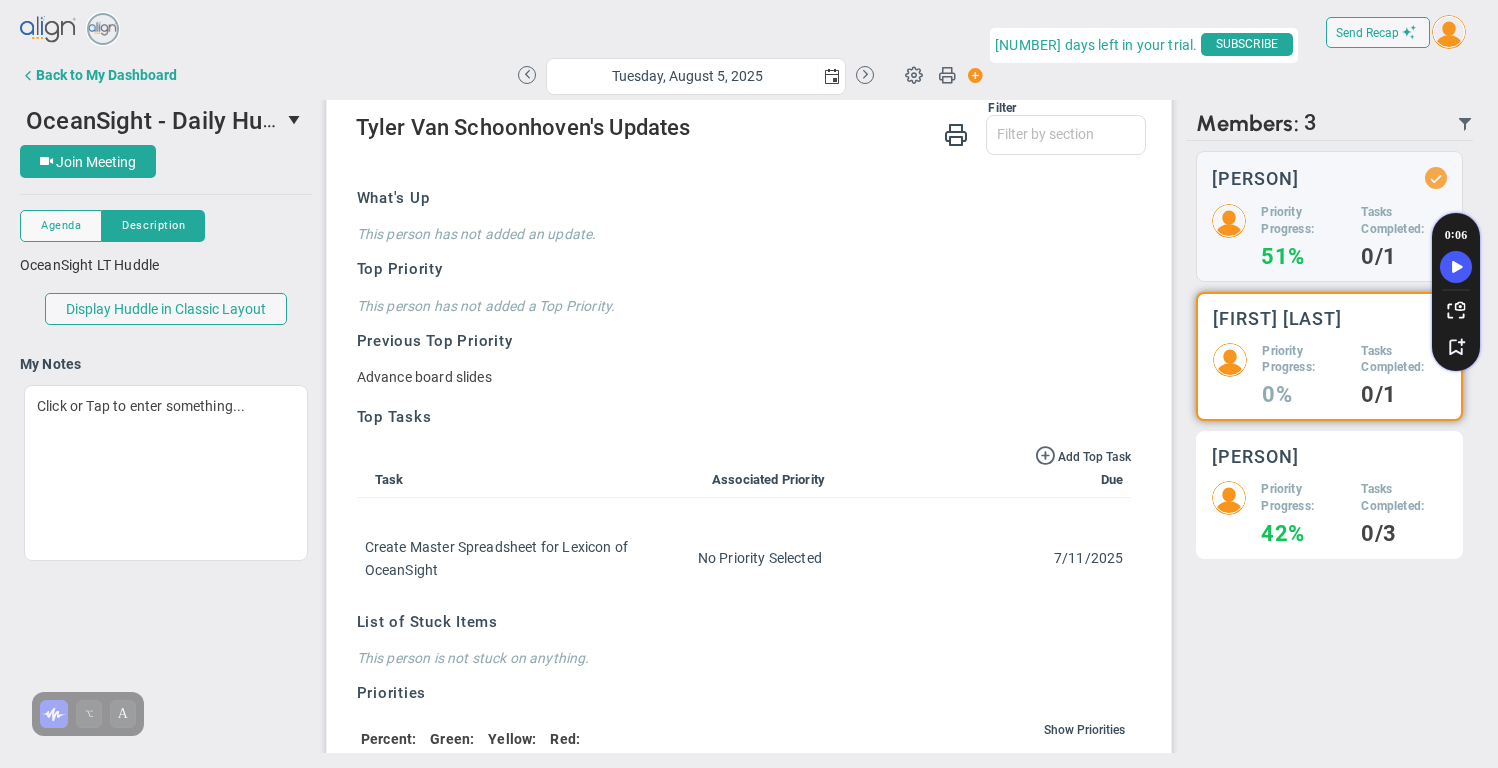 click on "[PERSON]" at bounding box center [1255, 456] 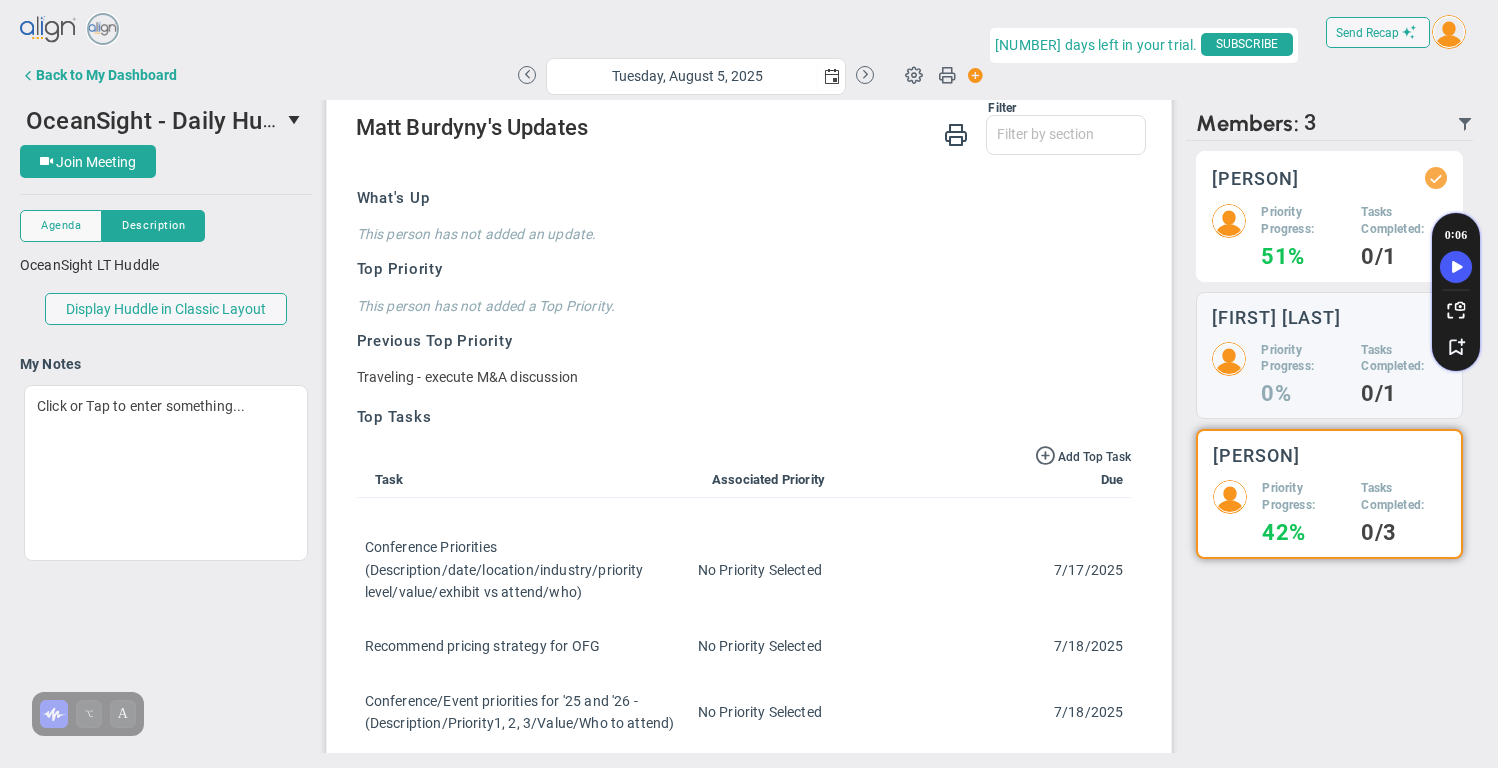 click on "Priority Progress:" at bounding box center [1303, 221] 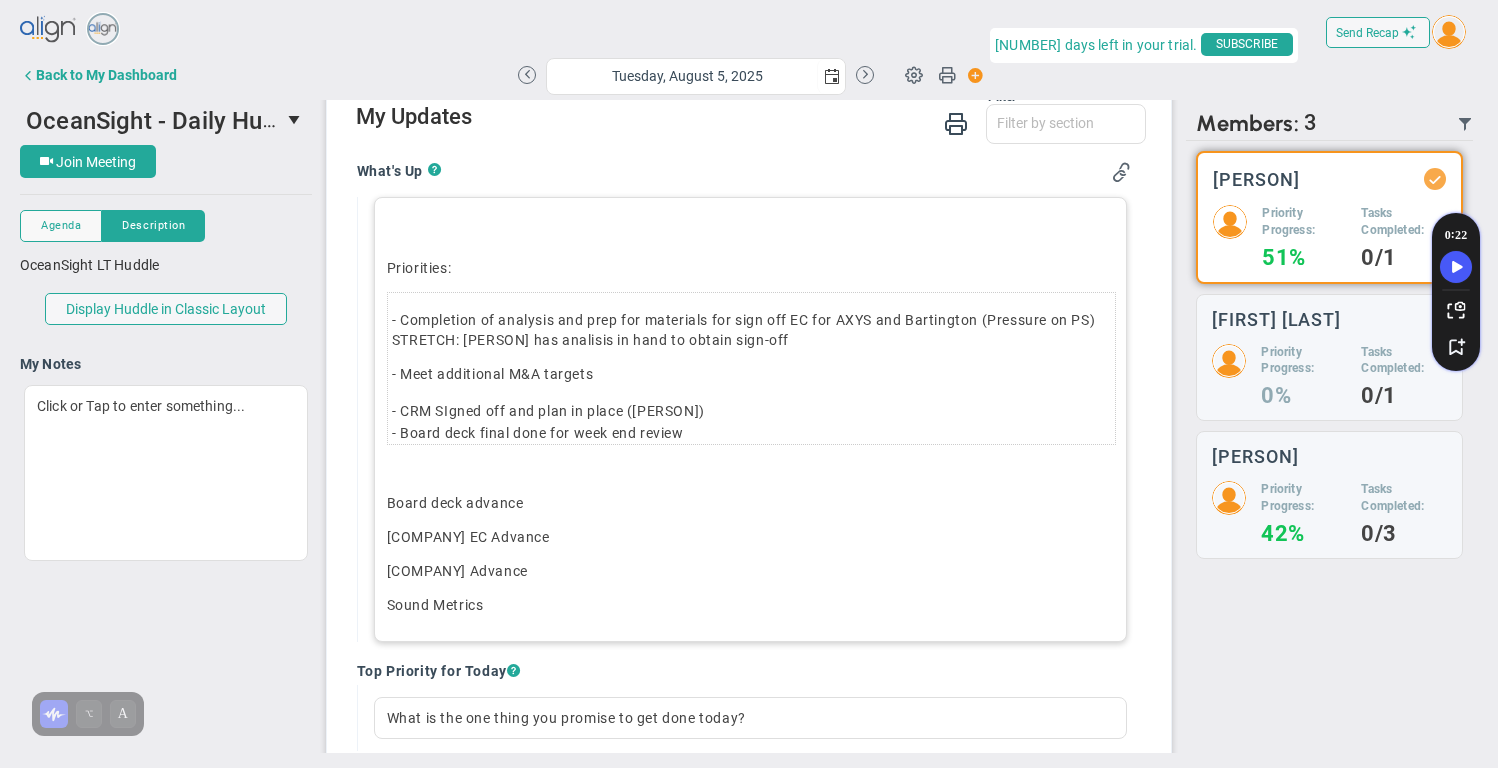 scroll, scrollTop: 190, scrollLeft: 0, axis: vertical 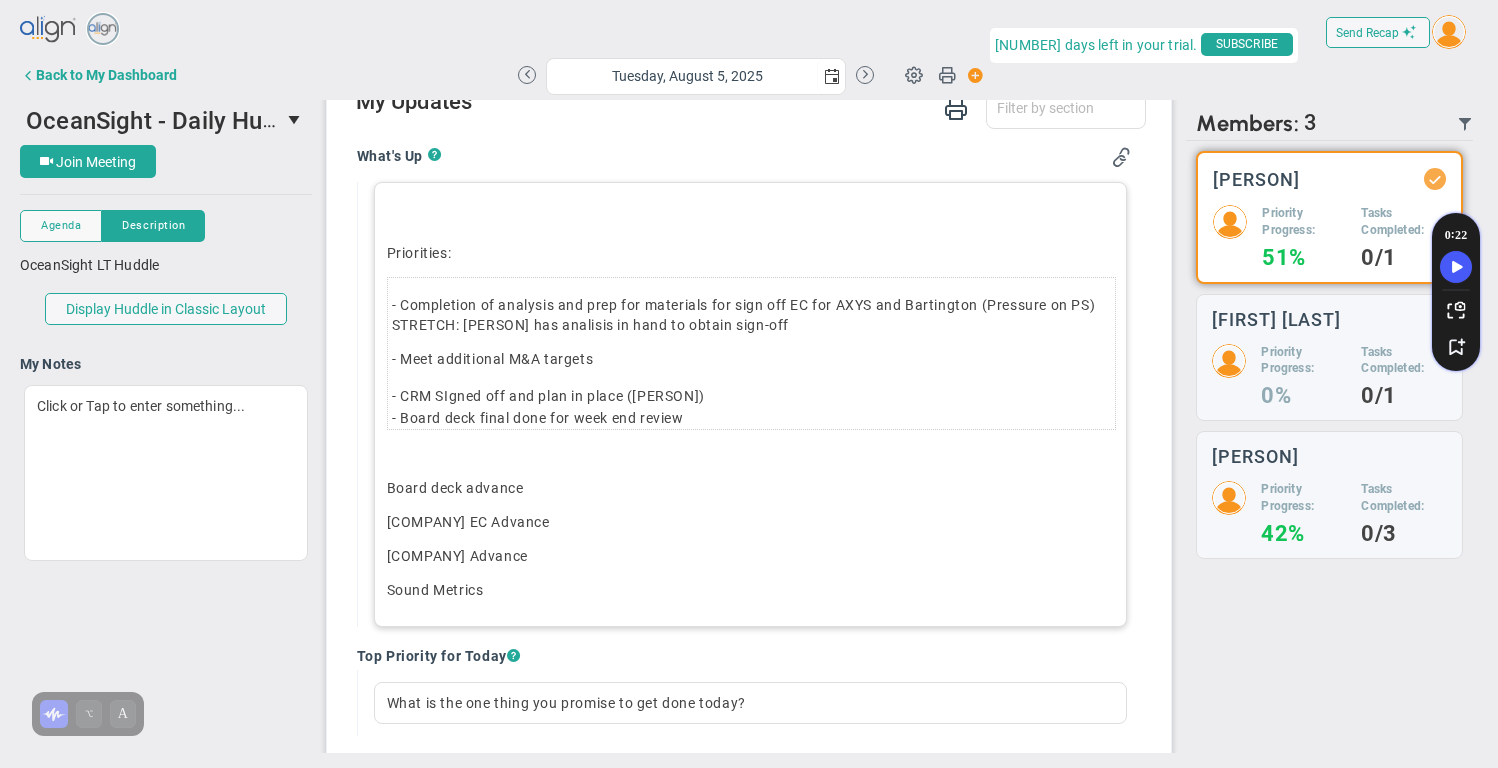 click on "[COMPANY] Advance" at bounding box center (751, 556) 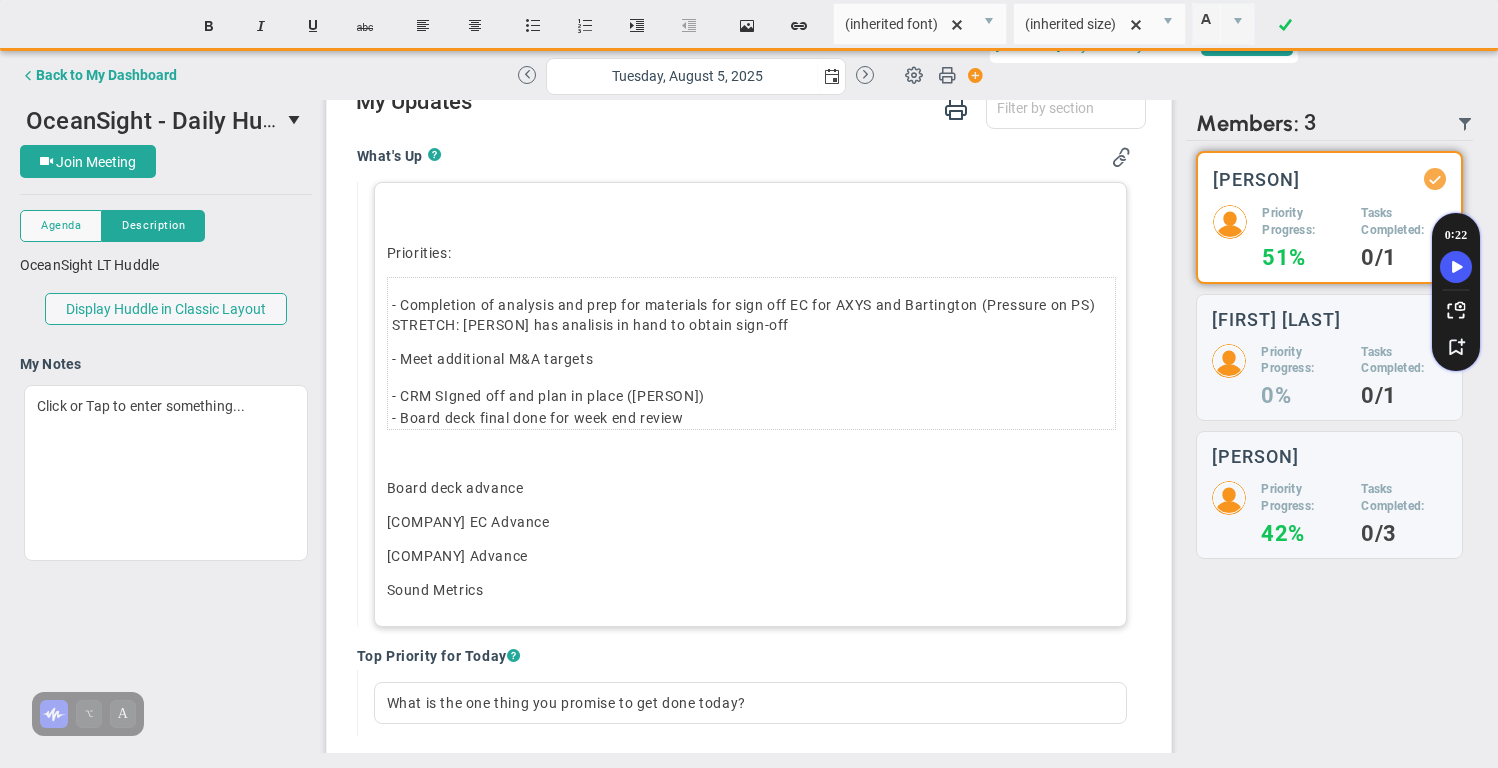 type 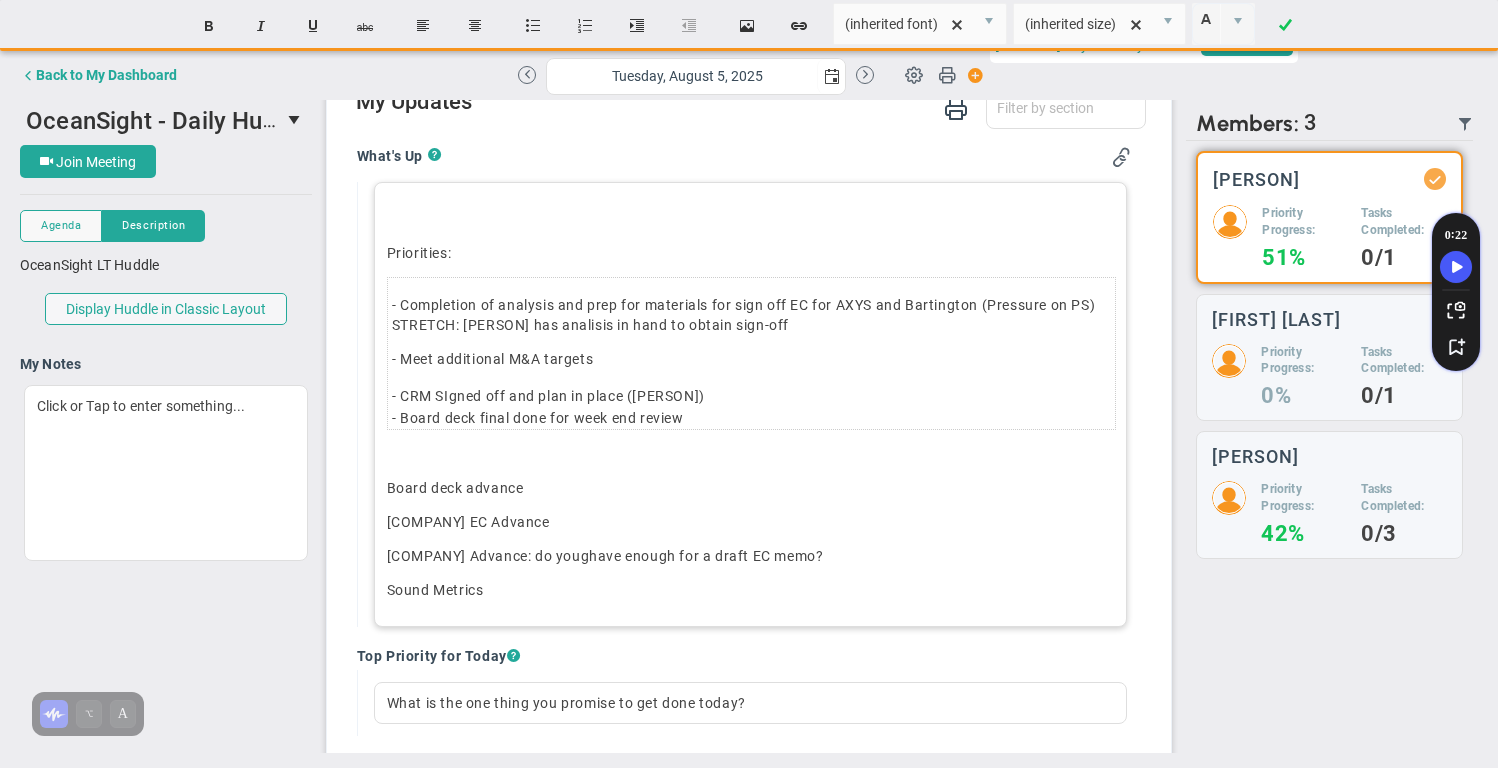 click on "[COMPANY] Advance: do youghave enough for a draft EC memo?" at bounding box center (751, 556) 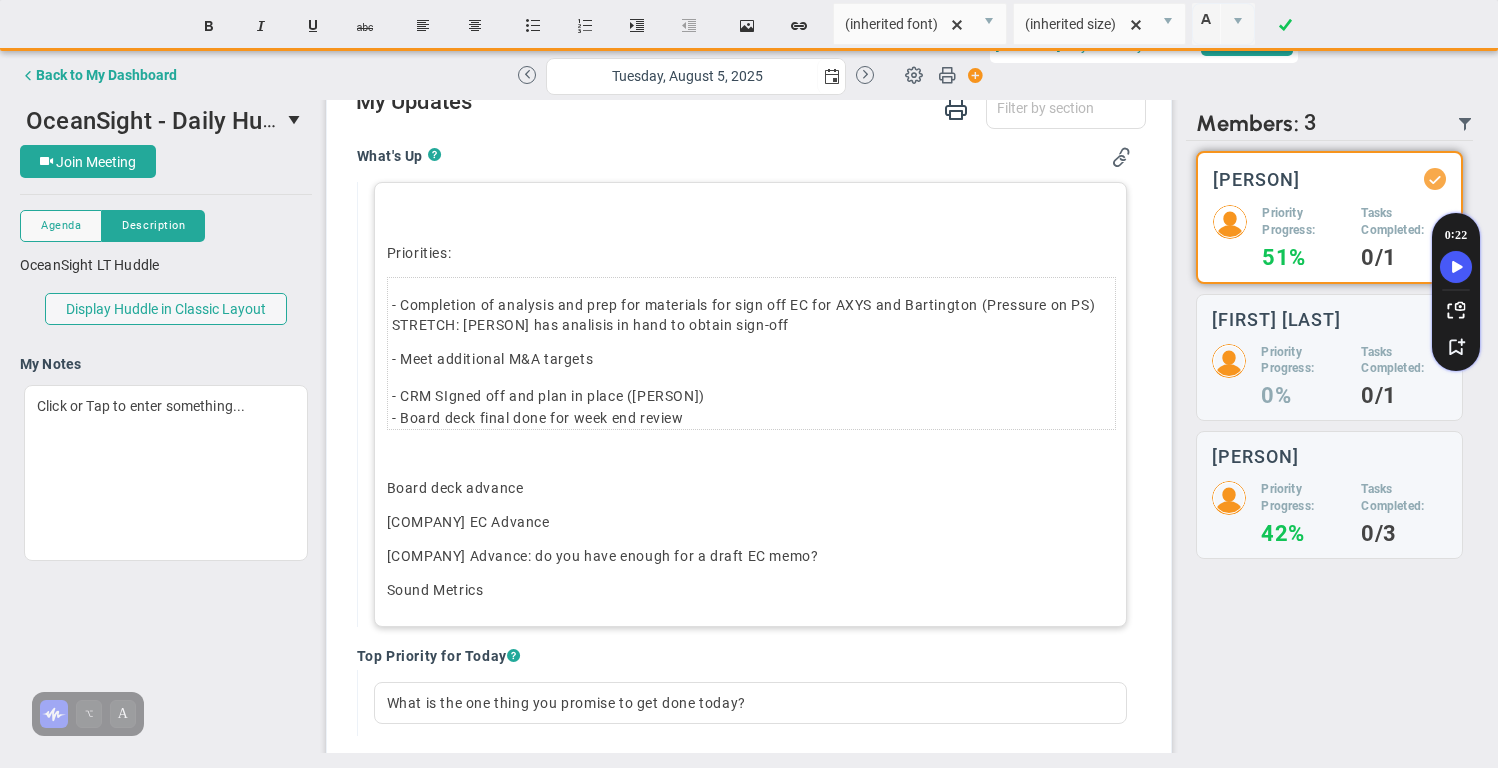 click on "[COMPANY] Advance: do you have enough for a draft EC memo?" at bounding box center [751, 556] 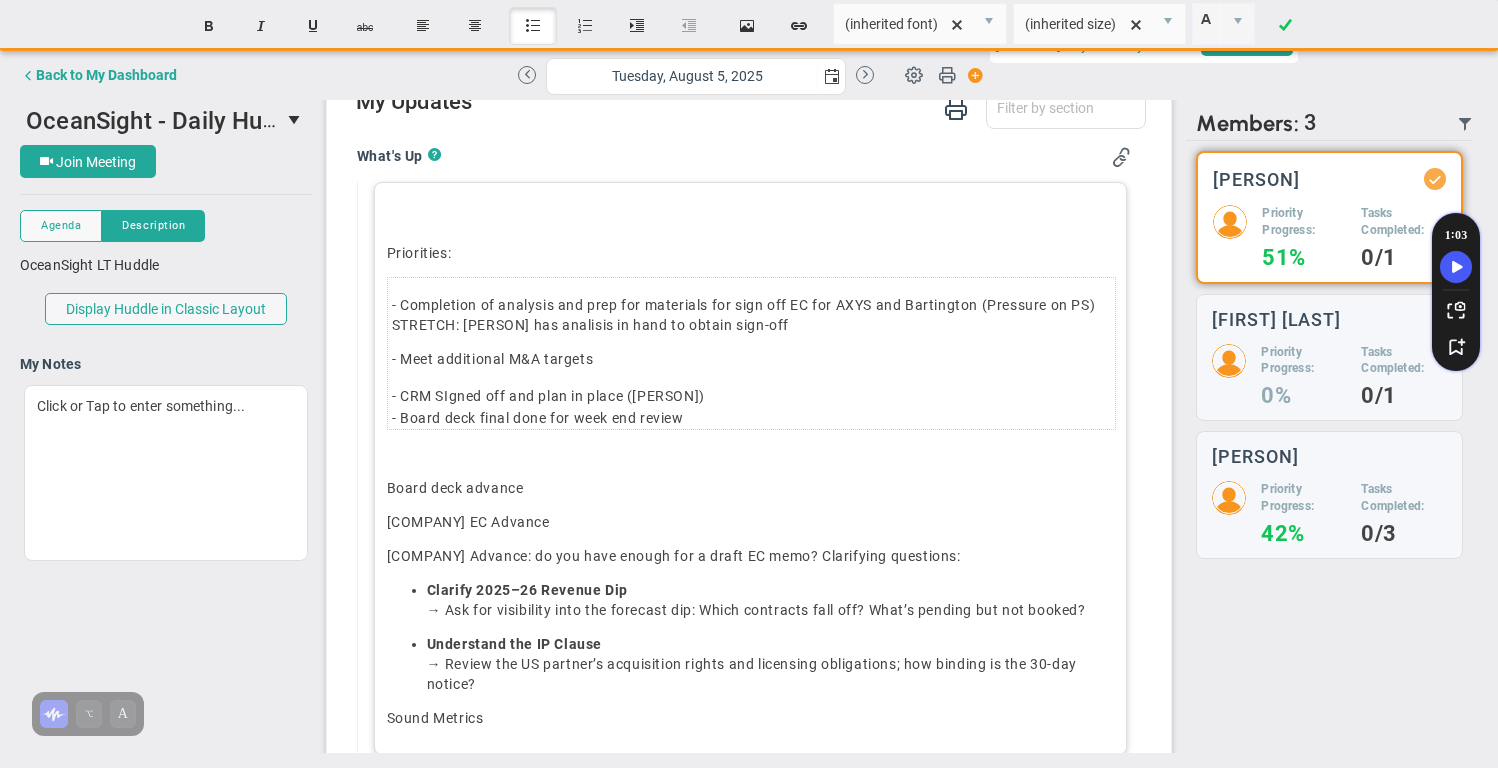 click on "Clarify 2025–26 Revenue Dip
→ Ask for visibility into the forecast dip: Which contracts fall off? What’s pending but not booked?" at bounding box center (771, 600) 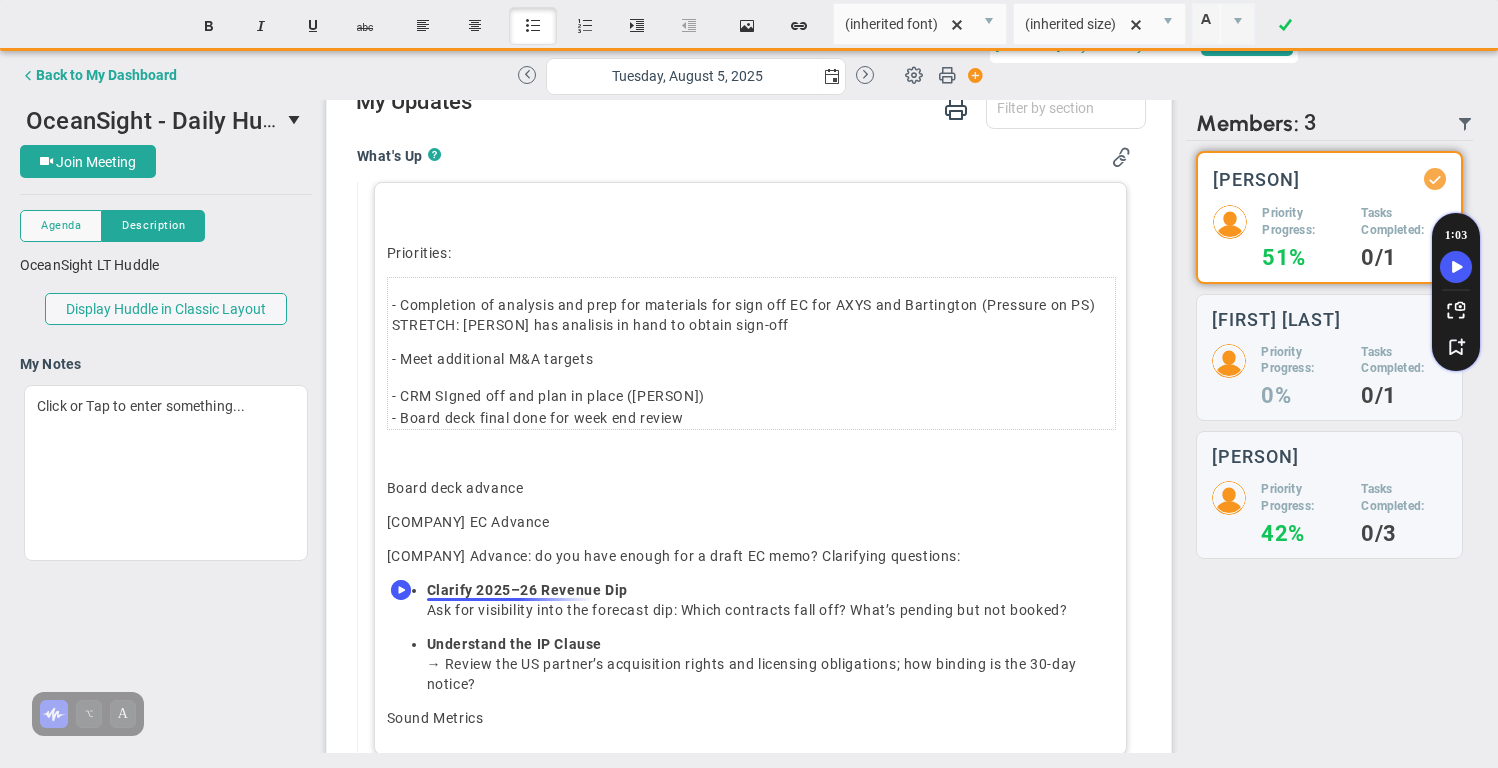 click on "Clarify 2025–26 Revenue Dip" at bounding box center [527, 590] 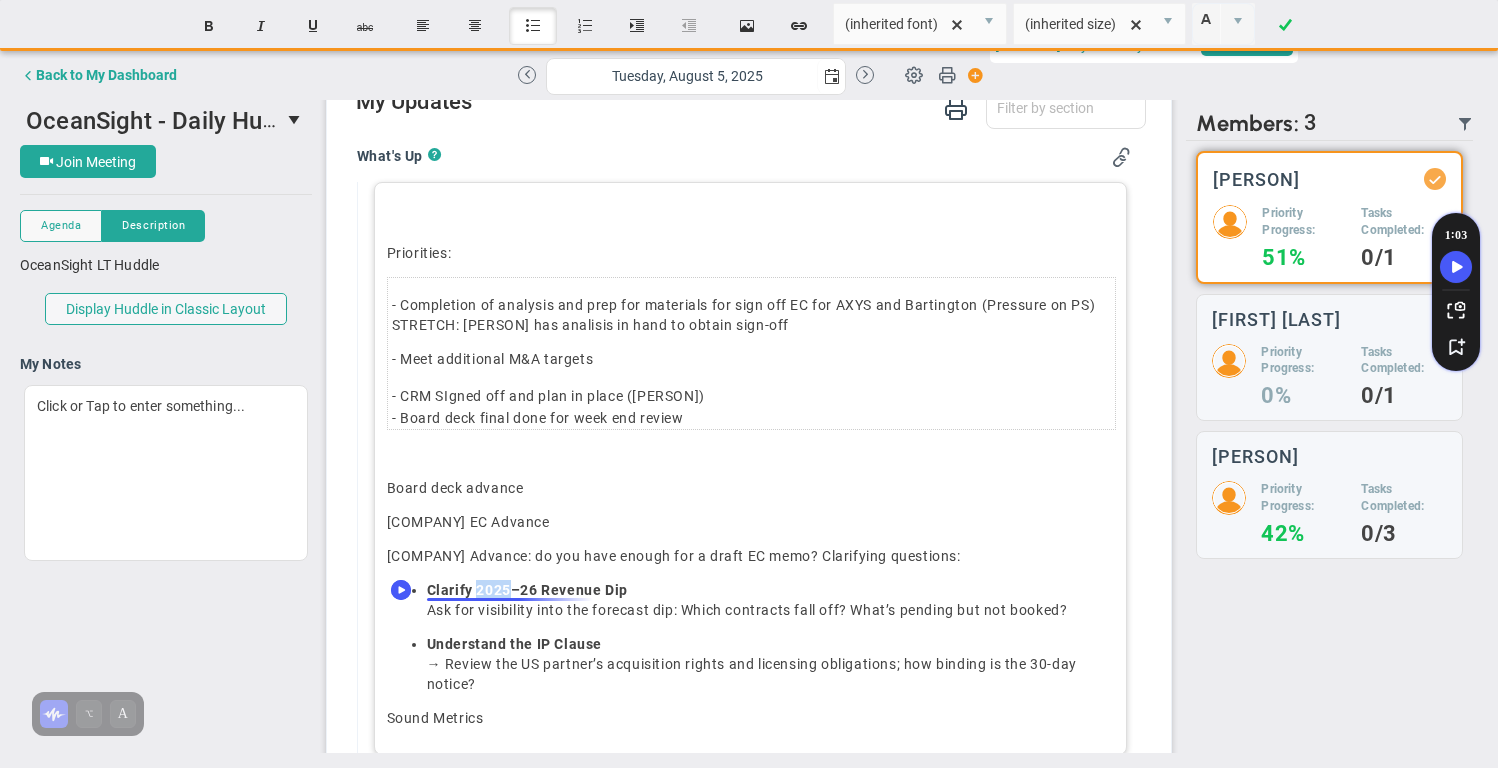 click on "Clarify 2025–26 Revenue Dip" at bounding box center [527, 590] 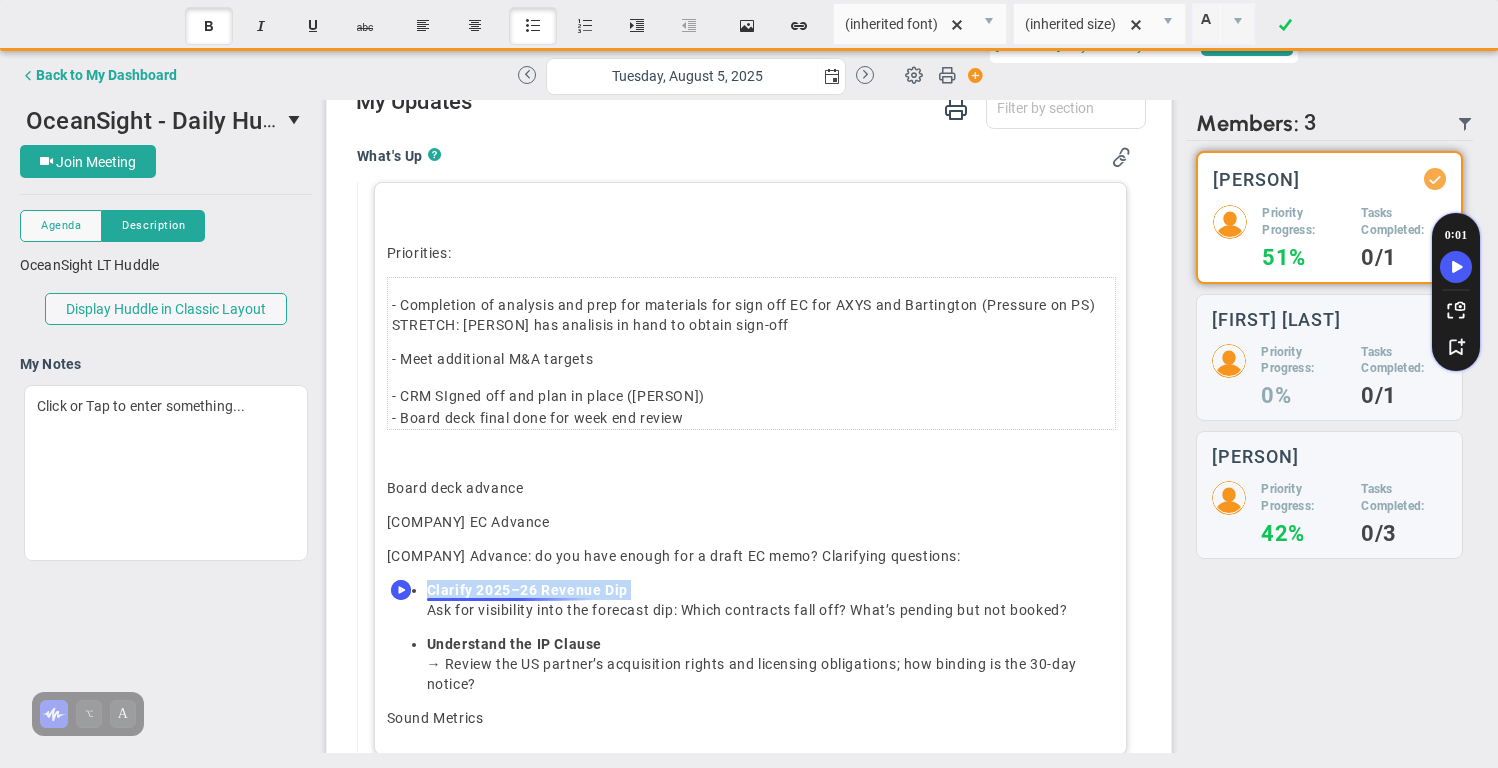 click on "Clarify 2025–26 Revenue Dip" at bounding box center [527, 590] 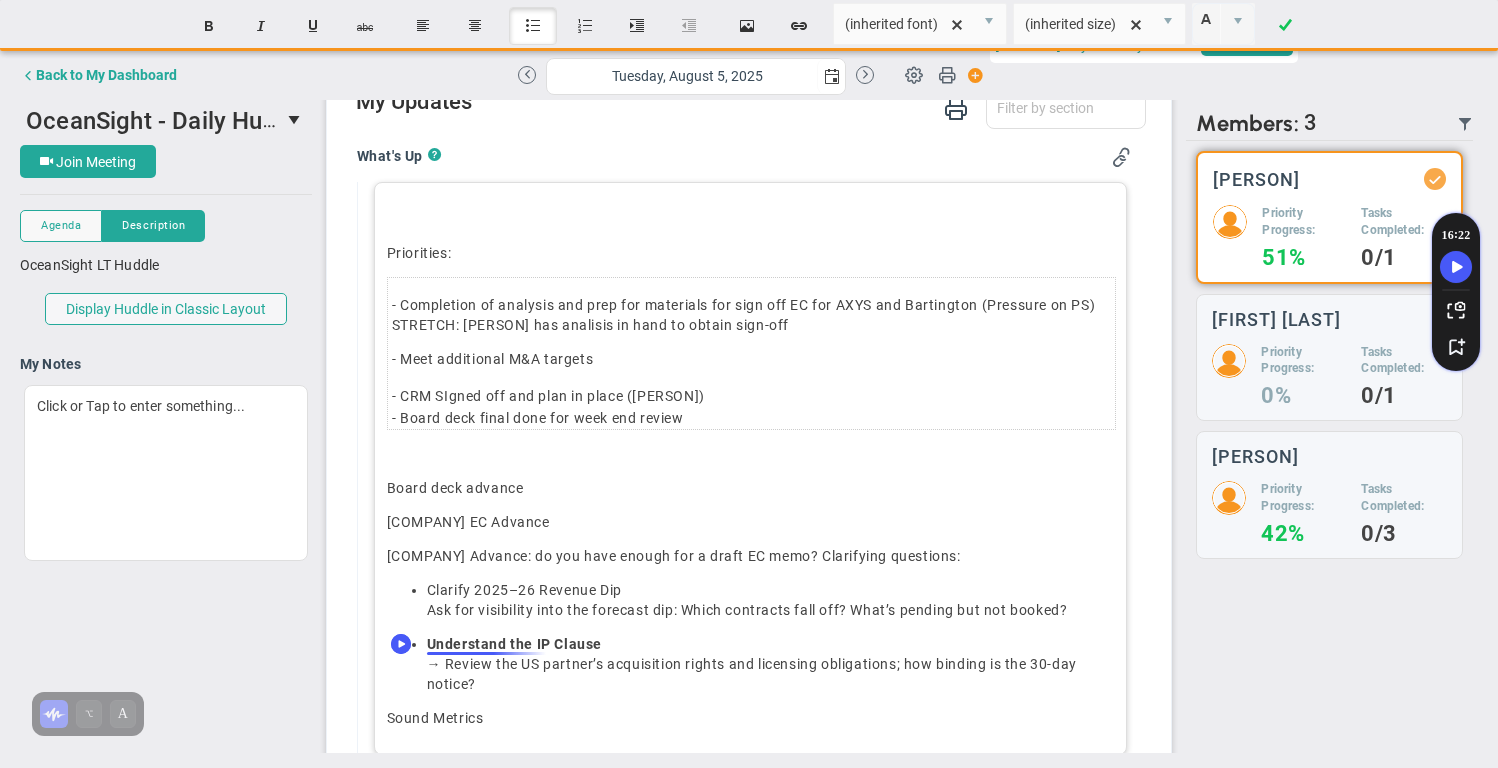 click on "Understand the IP Clause" at bounding box center (514, 644) 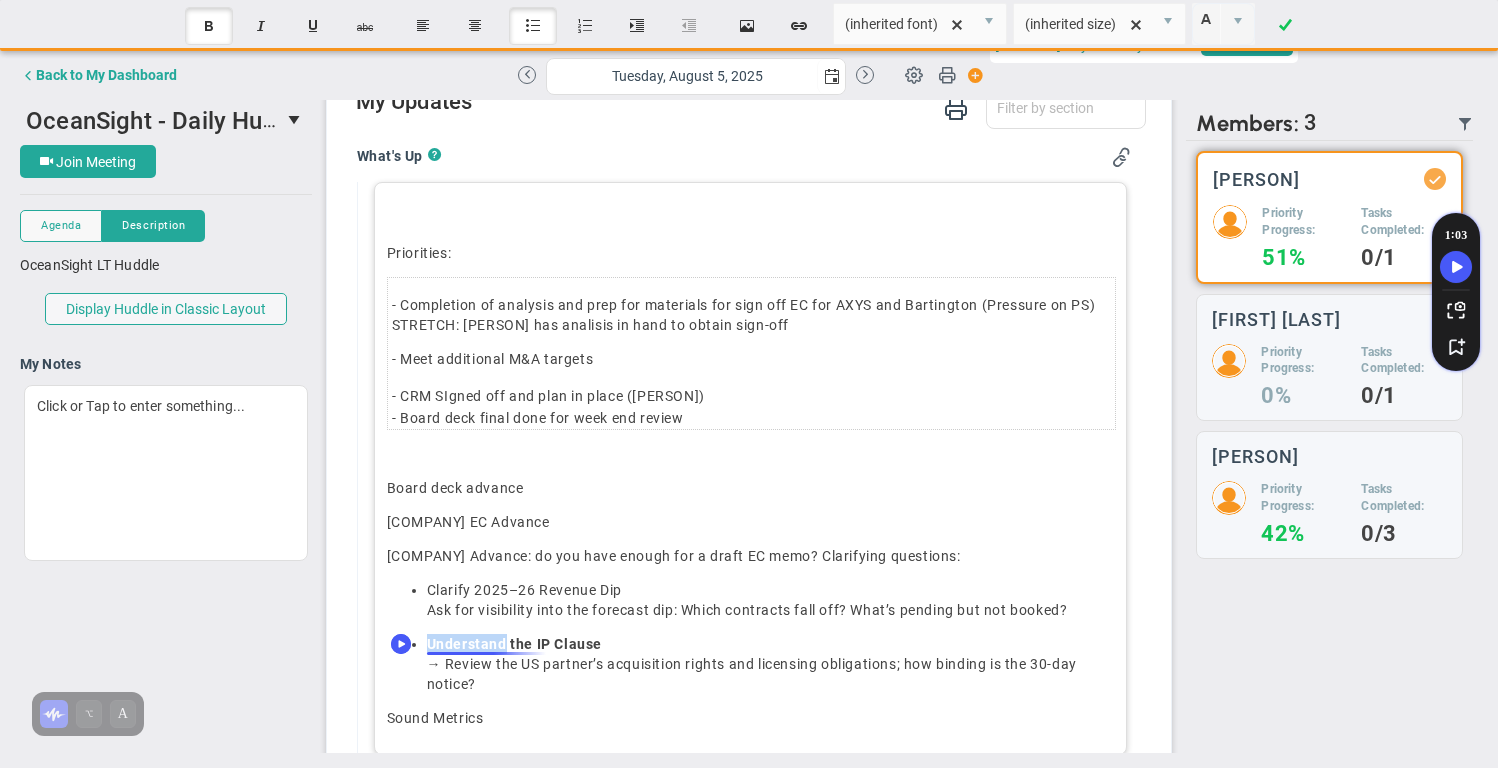 click on "Understand the IP Clause" at bounding box center [514, 644] 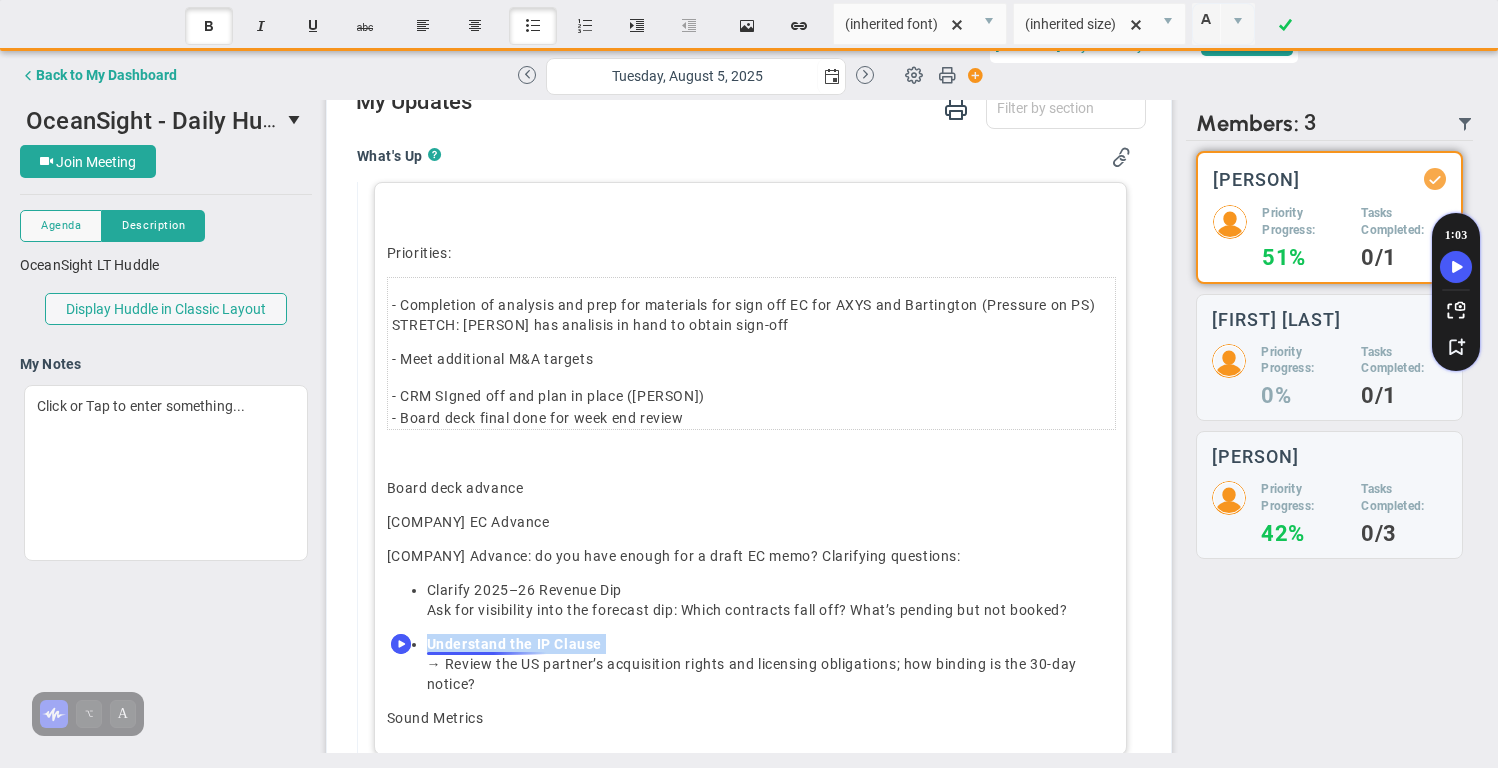 click on "Understand the IP Clause" at bounding box center [514, 644] 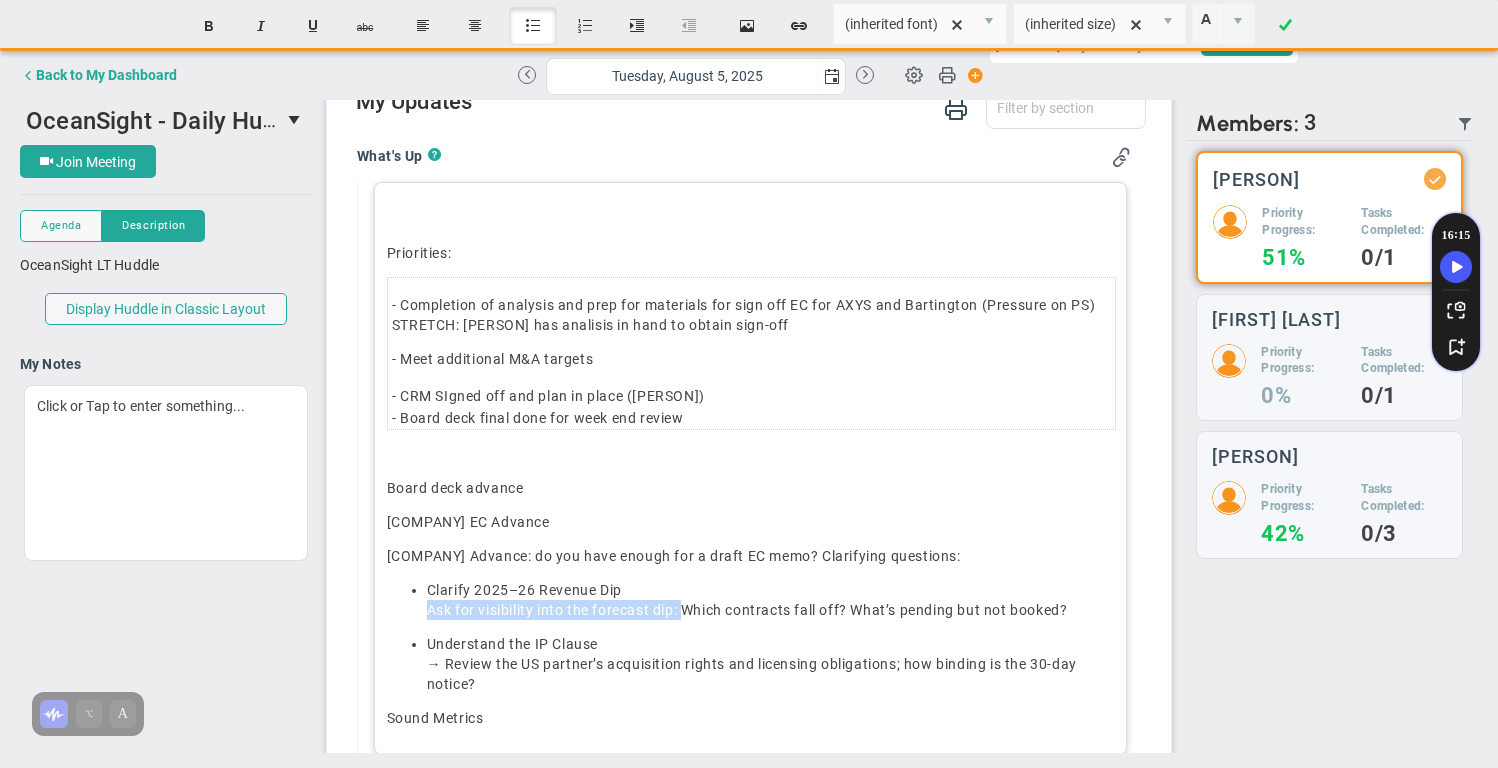 drag, startPoint x: 429, startPoint y: 610, endPoint x: 685, endPoint y: 602, distance: 256.12497 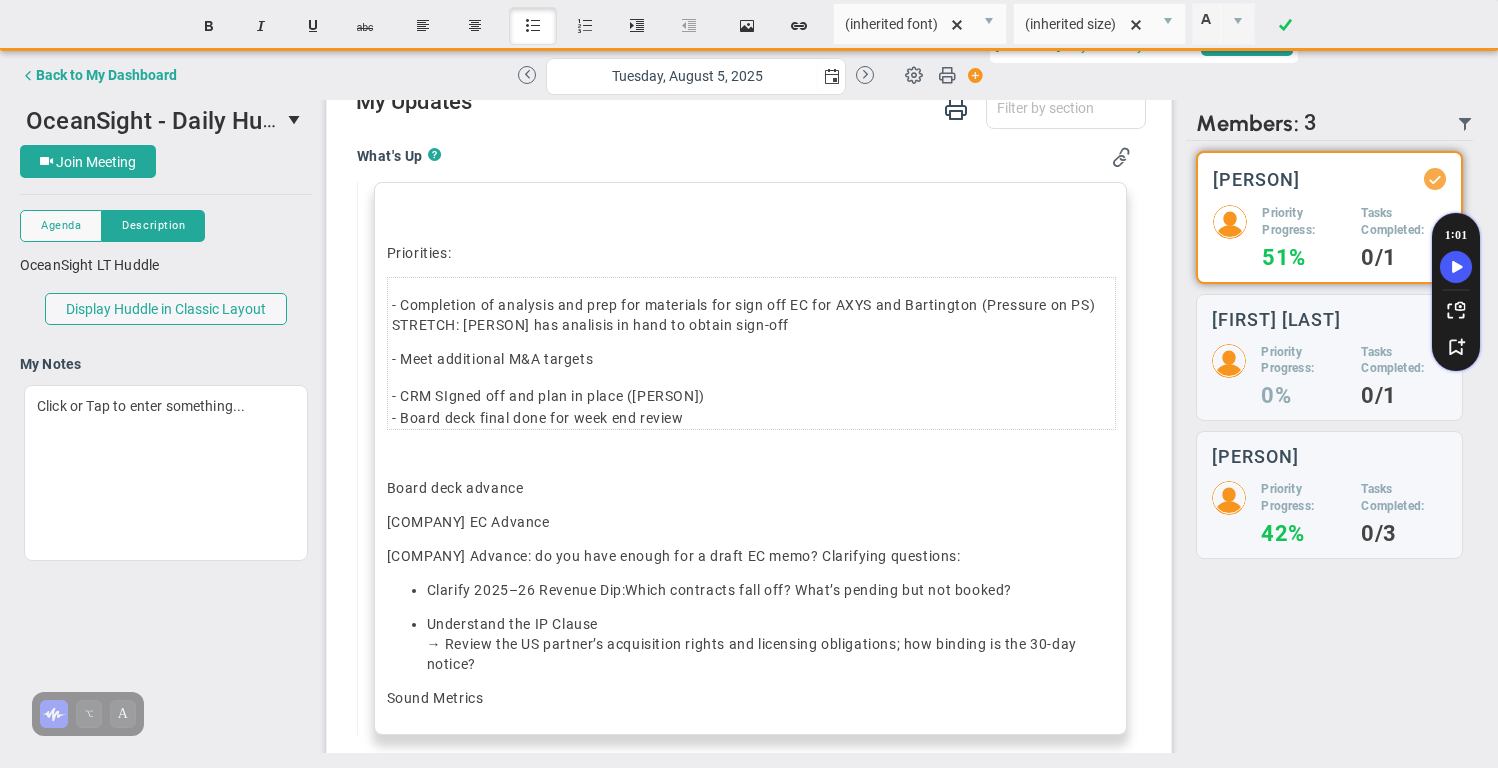 click on "Understand the IP Clause
→ Review the US partner’s acquisition rights and licensing obligations; how binding is the 30-day notice?" at bounding box center [771, 644] 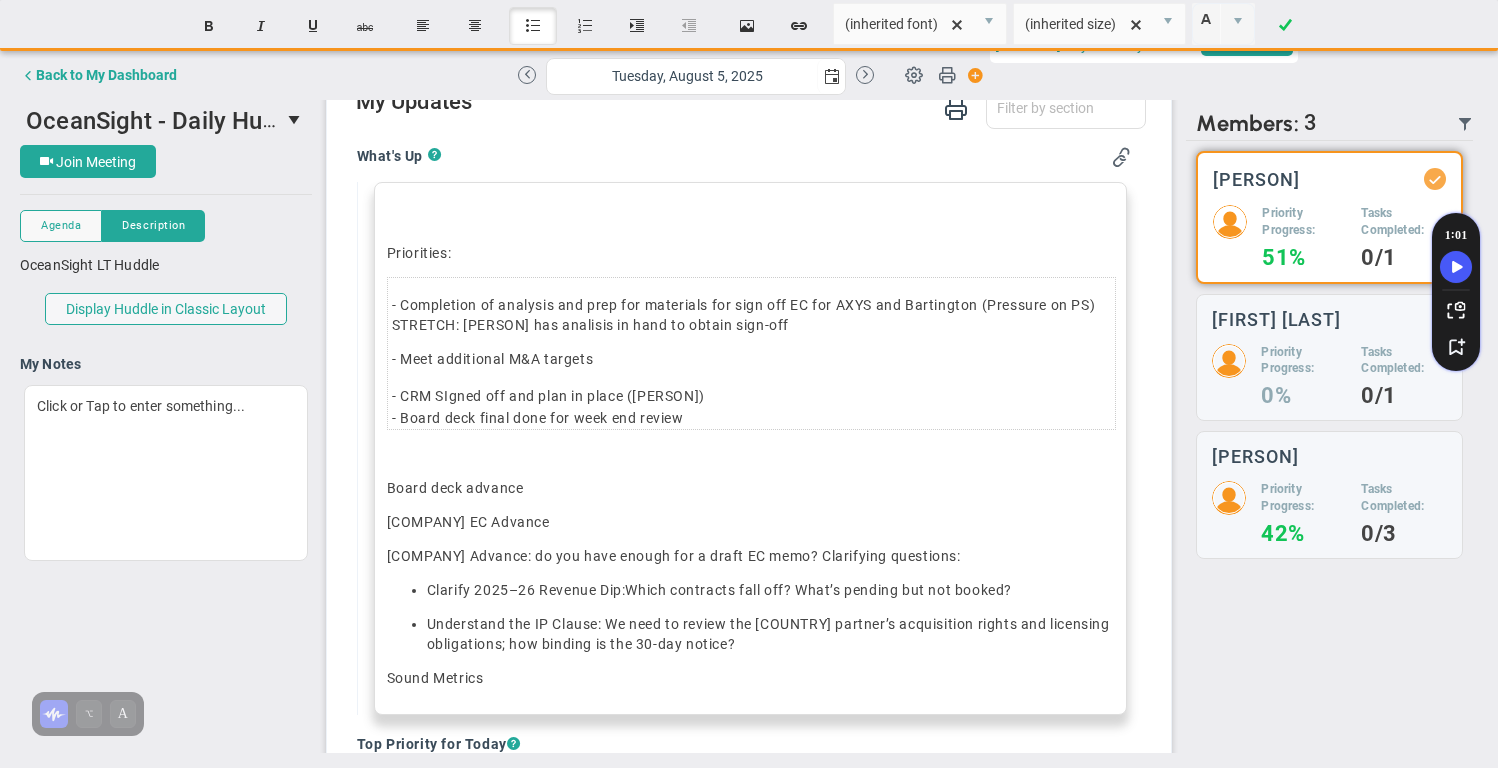 scroll, scrollTop: 295, scrollLeft: 0, axis: vertical 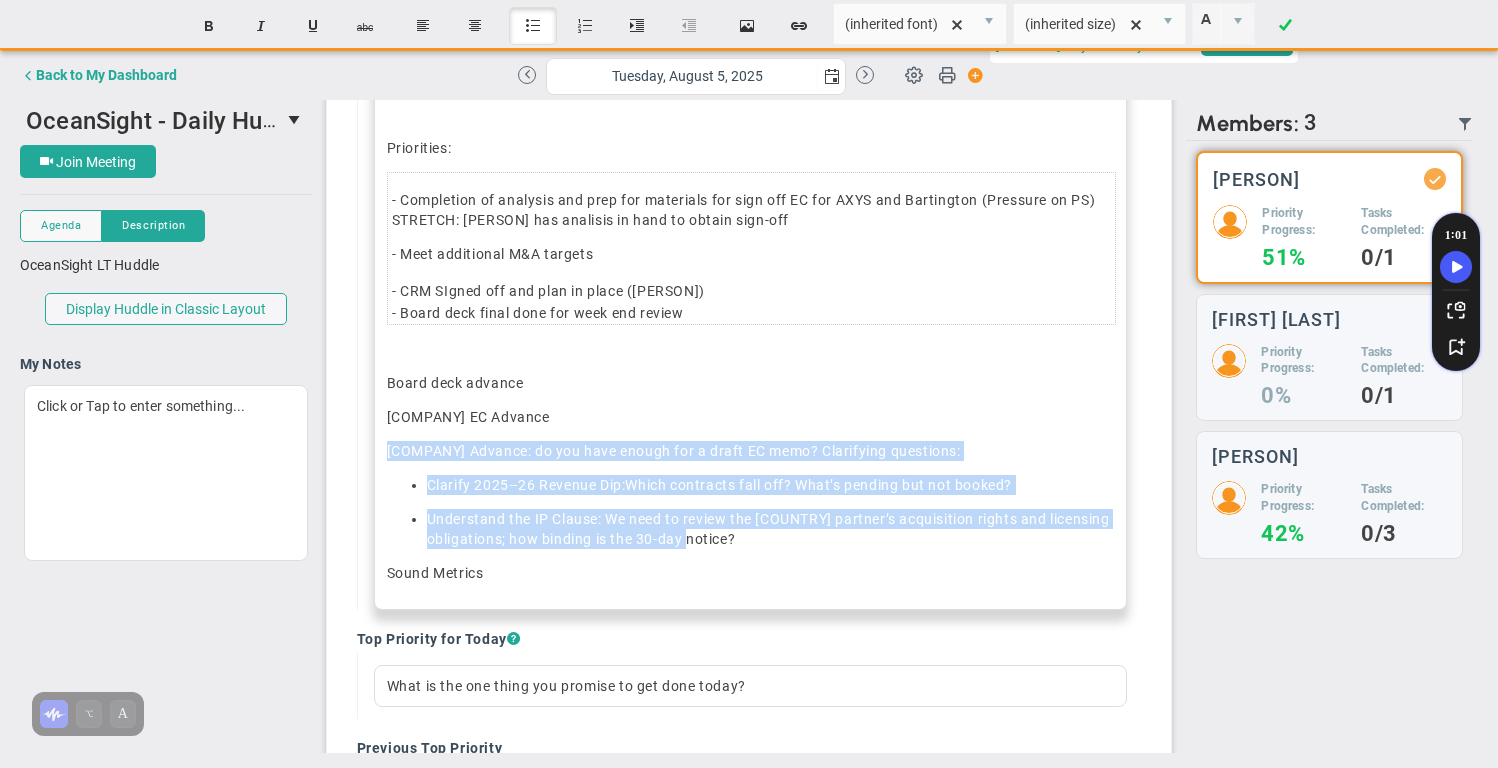 drag, startPoint x: 389, startPoint y: 447, endPoint x: 760, endPoint y: 541, distance: 382.72314 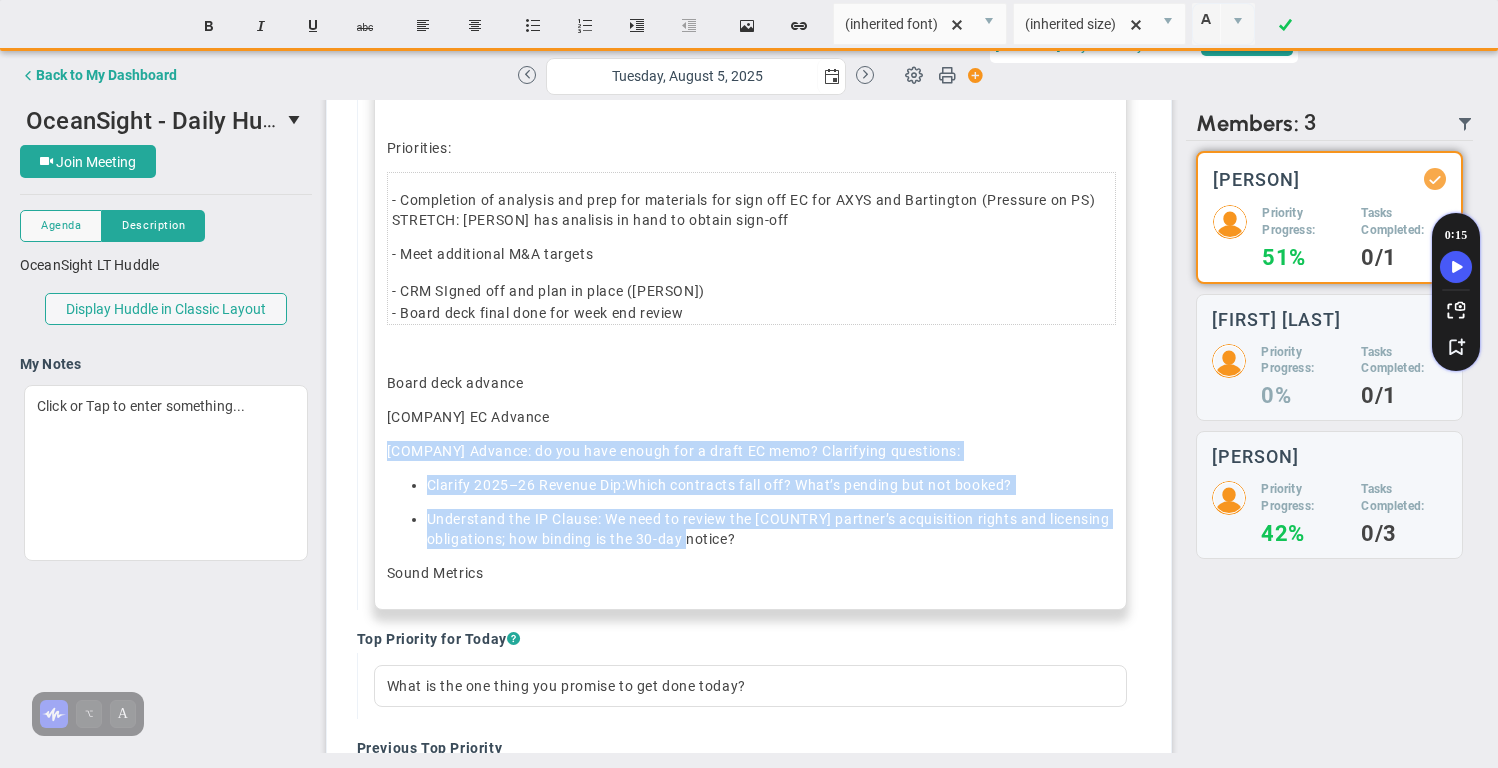 copy on "[COMPANY] Advance: do you have enough for a draft EC memo? Clarifying questions: Clarify 2025–26 Revenue Dip: Which contracts fall off? What’s pending but not booked?
Understand the IP Clause: We need to r eview the [COUNTRY] partner’s acquisition rights and licensing obligations; how binding is the 30-day notice?" 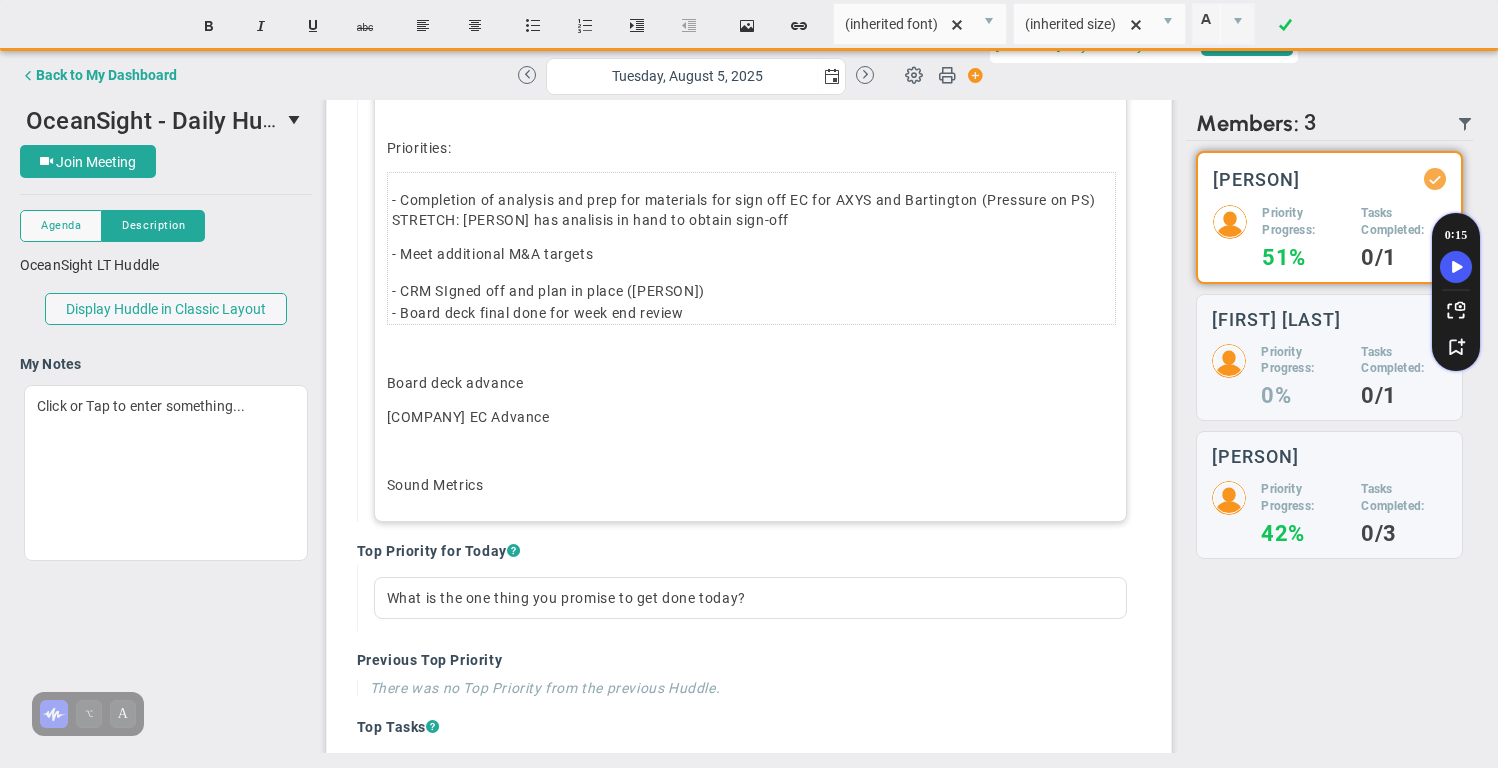 click on "Priorities:﻿ - Completion of analysis and prep for materials for sign off EC for [COMPANY] and [COMPANY] (Pressure on PS) STRETCH: [PERSON] has analisis in hand to obtain sign-off - Meet additional M&A targets - CRM SIgned off and plan in place ([PERSON]) - Board deck final done for week end review ﻿ Board deck advance [COMPANY] EC Advance Sound Metrics" at bounding box center [751, 299] 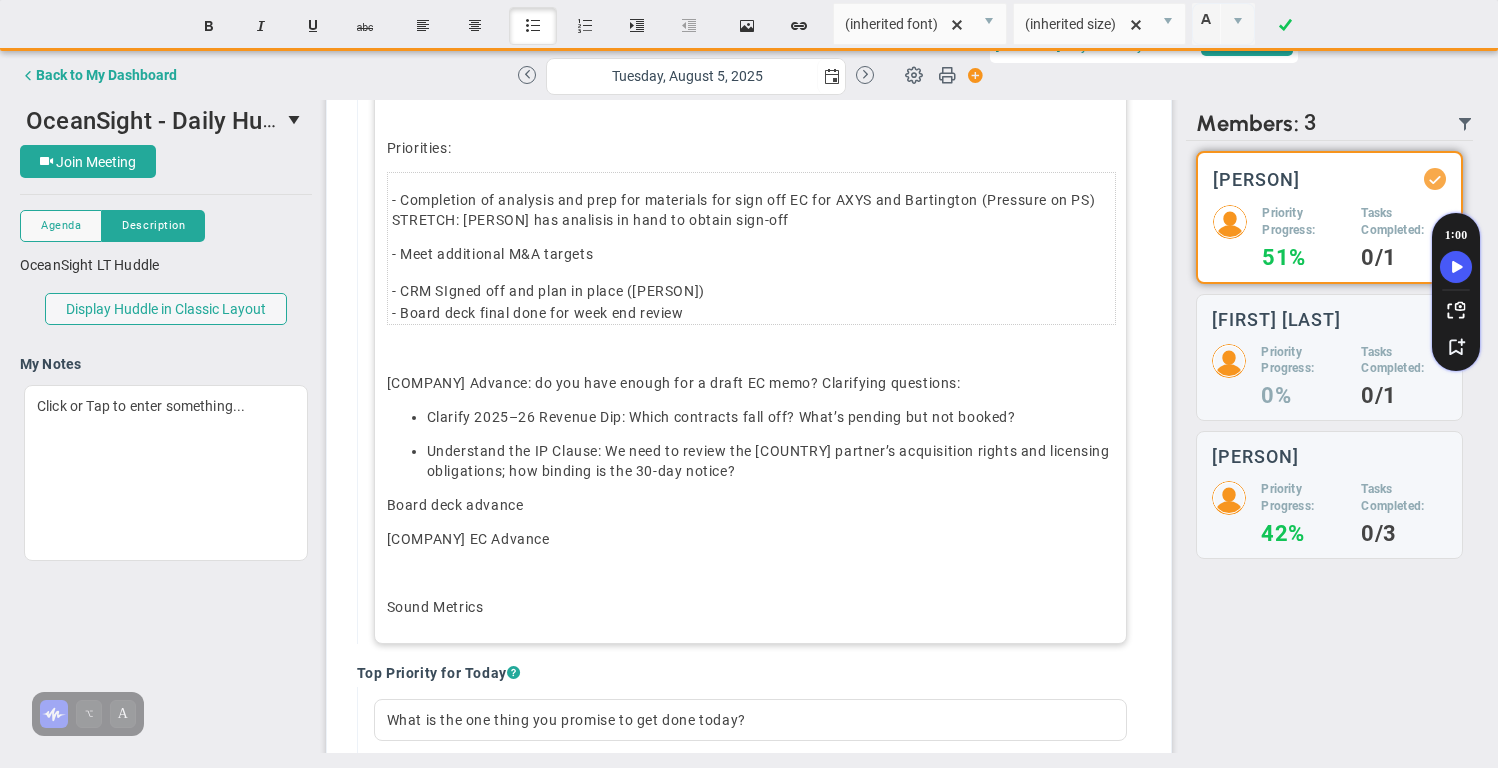 click on "Board deck advance" at bounding box center [751, 505] 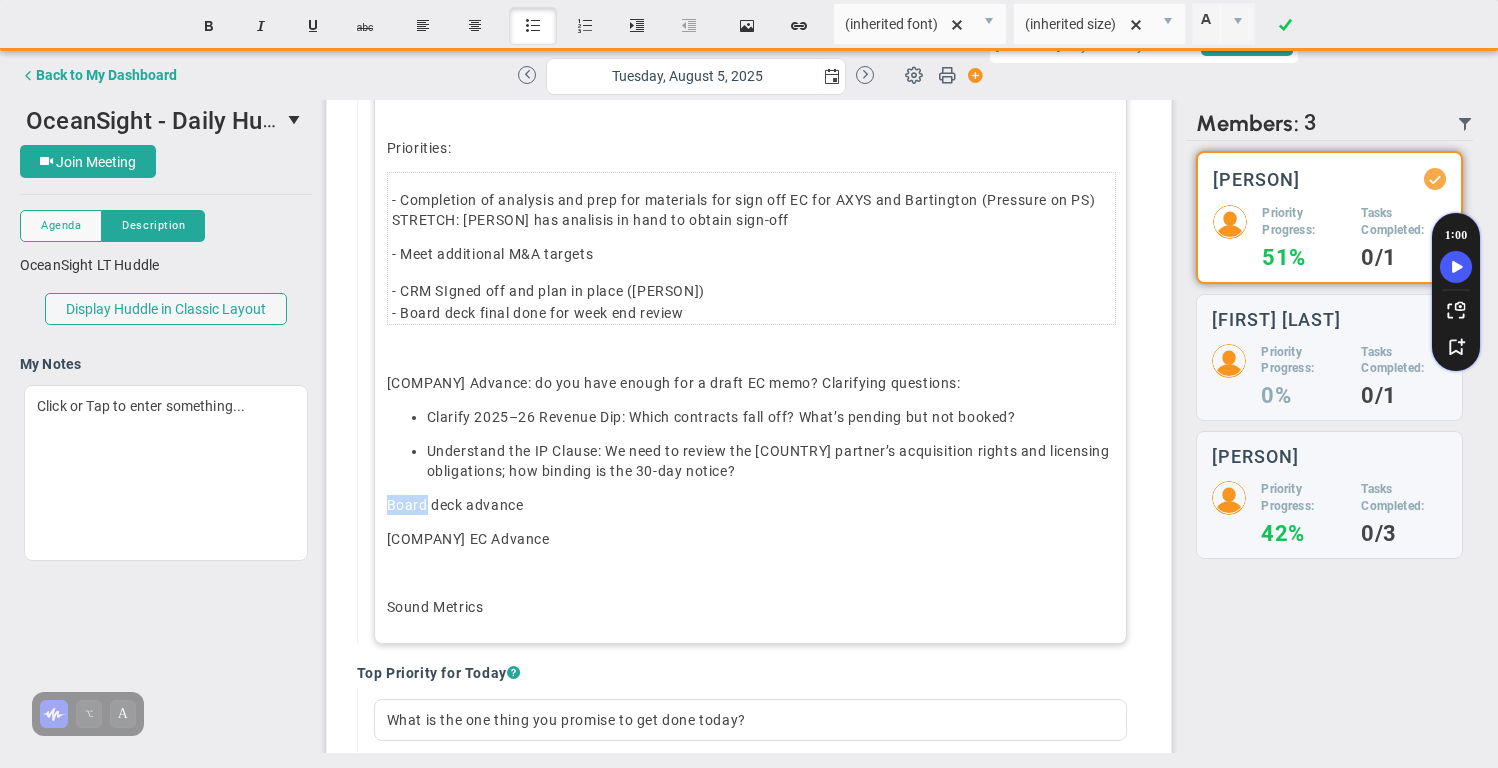 click on "Board deck advance" at bounding box center (751, 505) 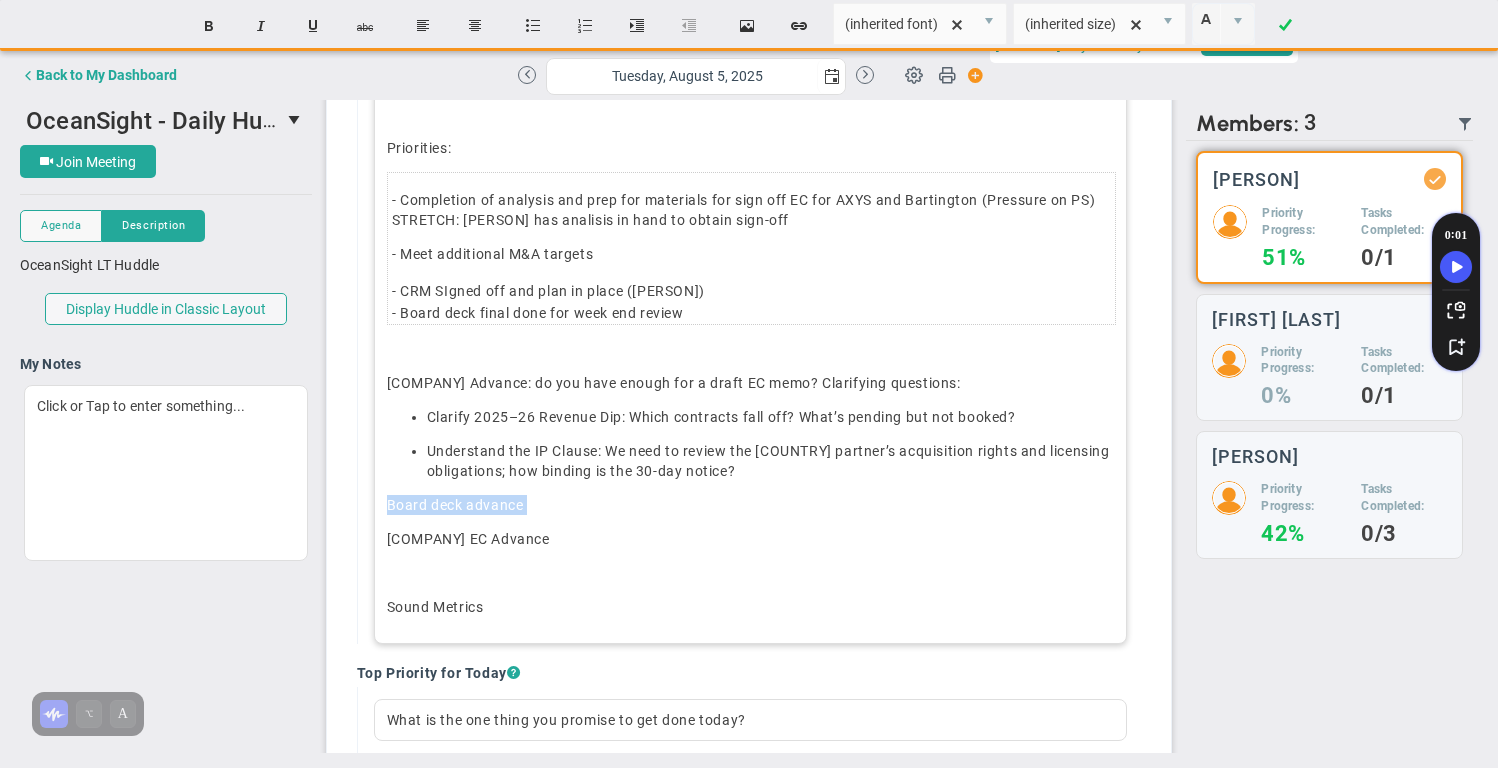 click on "Board deck advance" at bounding box center [751, 505] 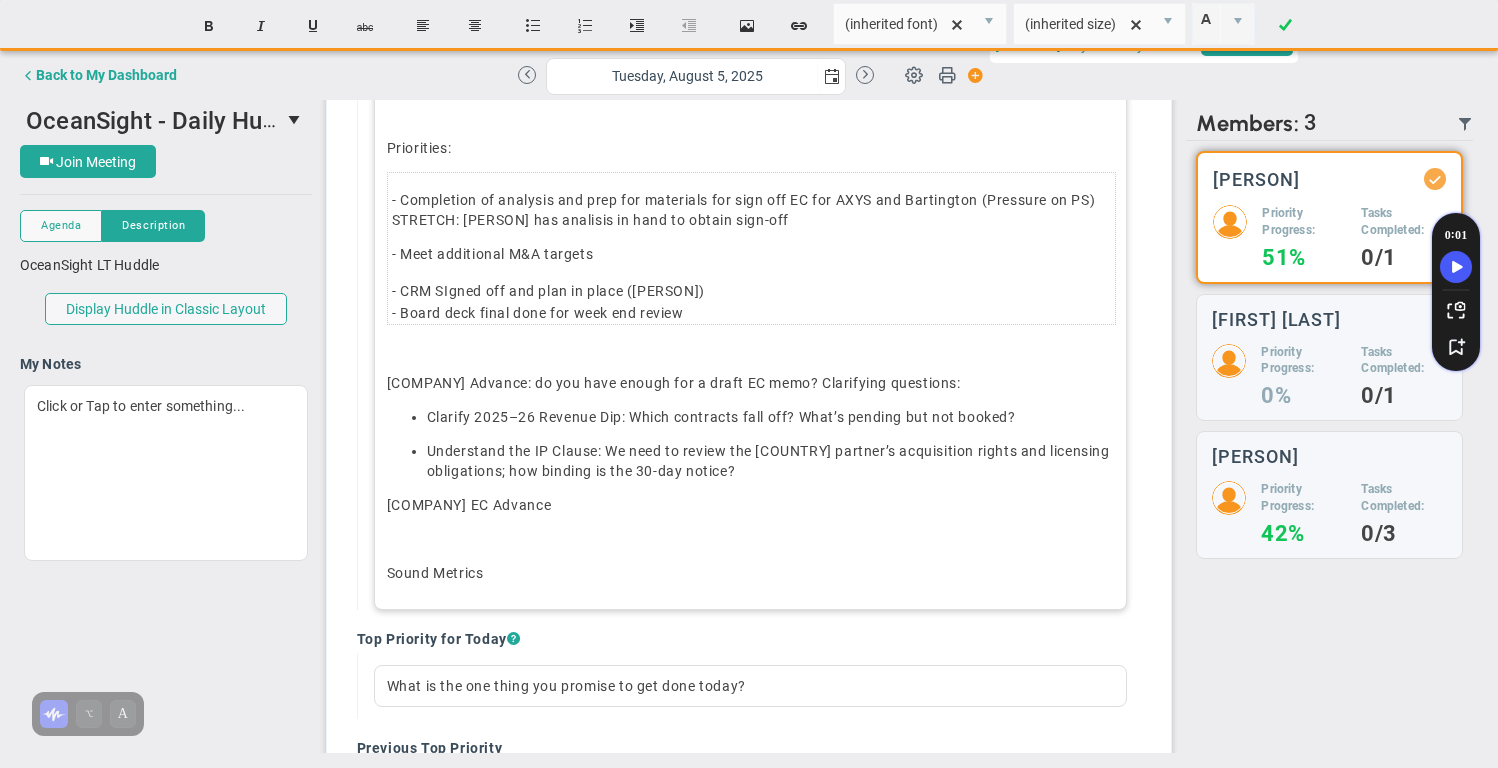 click at bounding box center [751, 539] 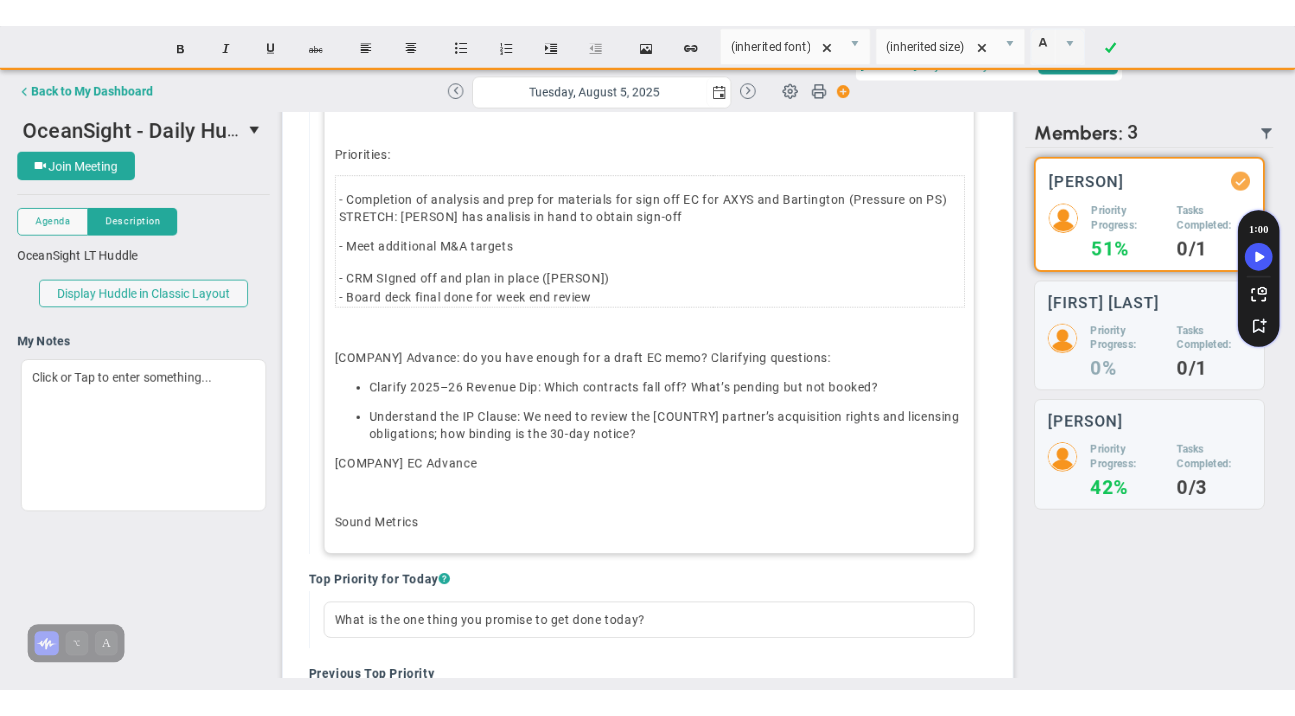scroll, scrollTop: 0, scrollLeft: 0, axis: both 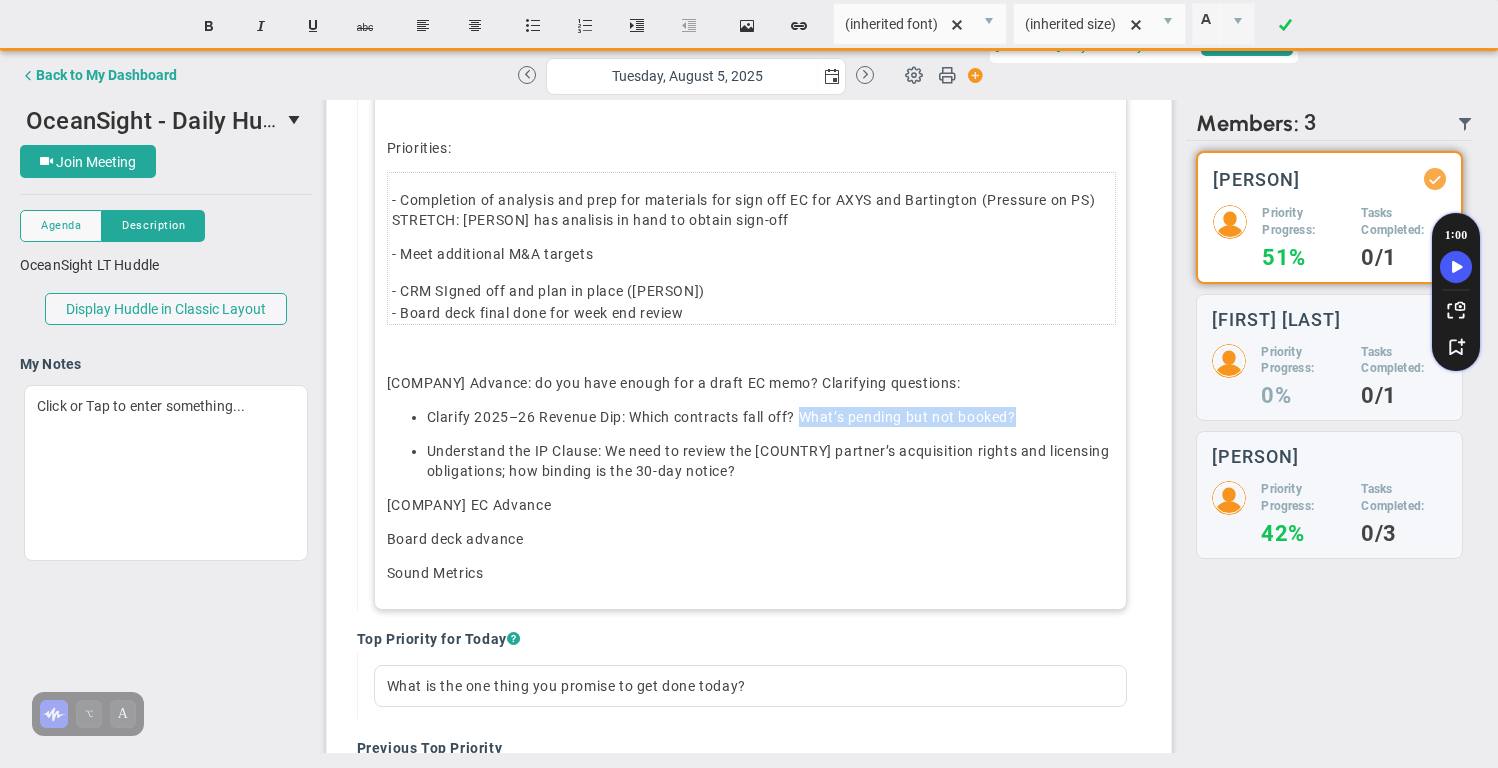 drag, startPoint x: 1026, startPoint y: 416, endPoint x: 803, endPoint y: 423, distance: 223.10983 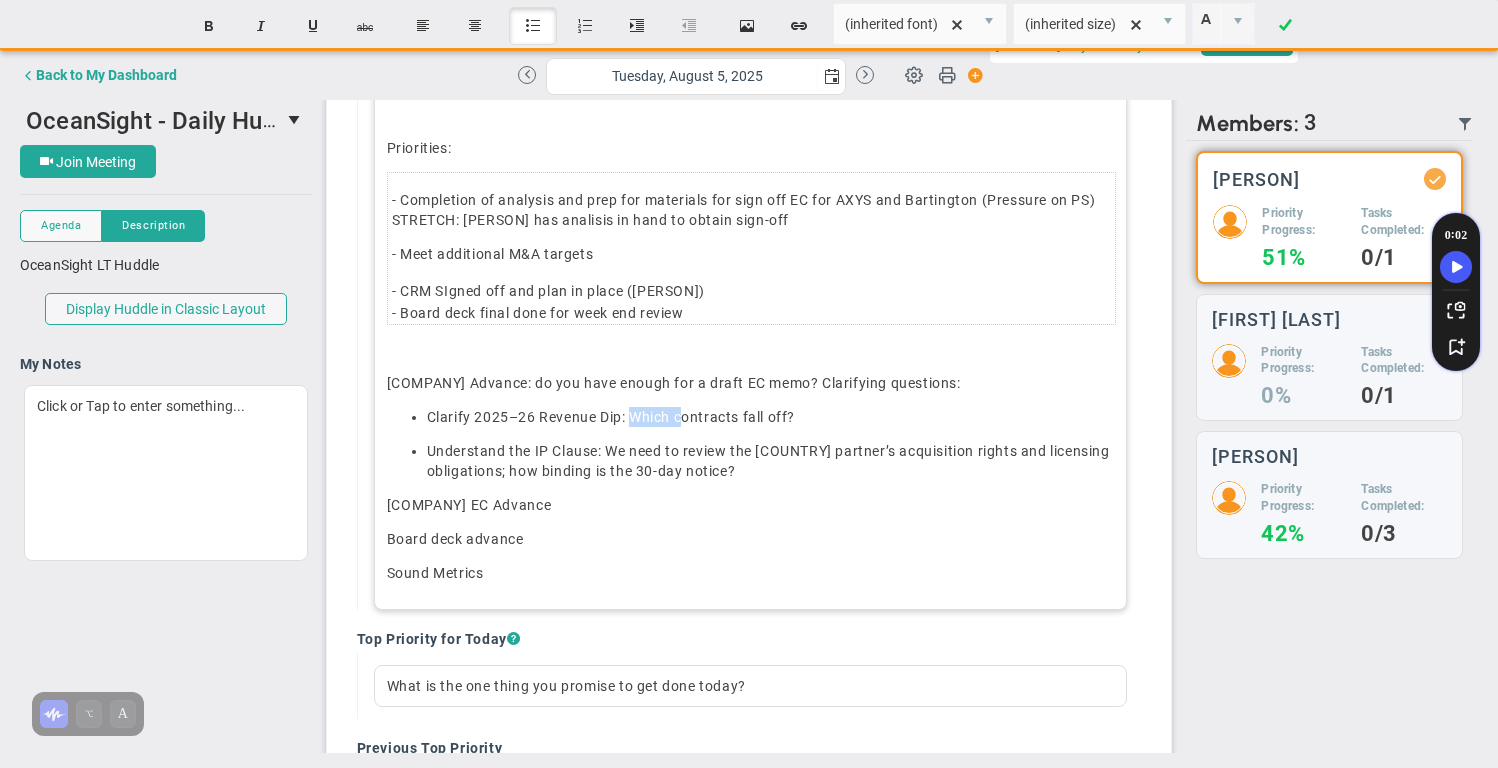 drag, startPoint x: 634, startPoint y: 417, endPoint x: 688, endPoint y: 417, distance: 54 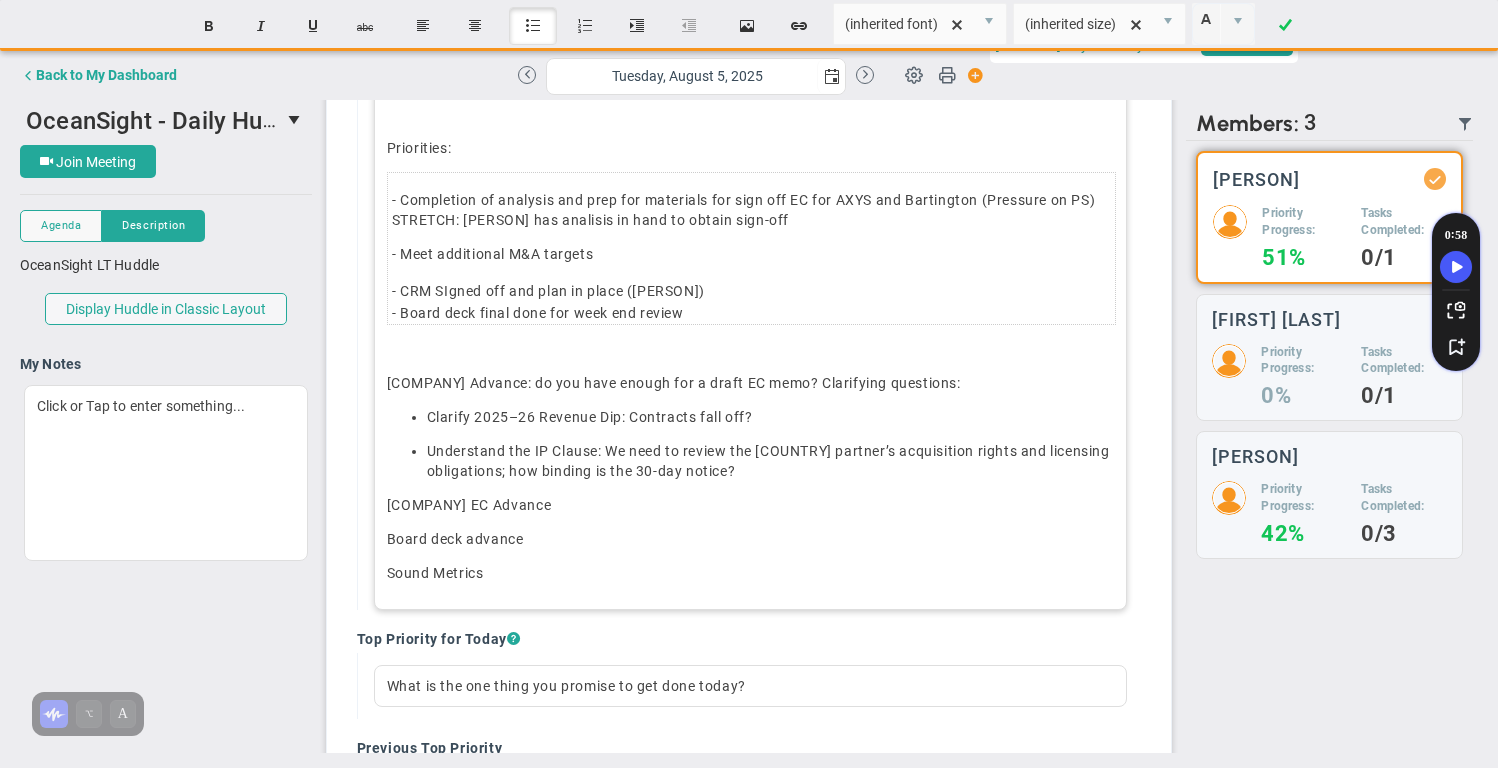 click on "Clarify 2025–26 Revenue Dip: Contracts fall off?" at bounding box center [771, 417] 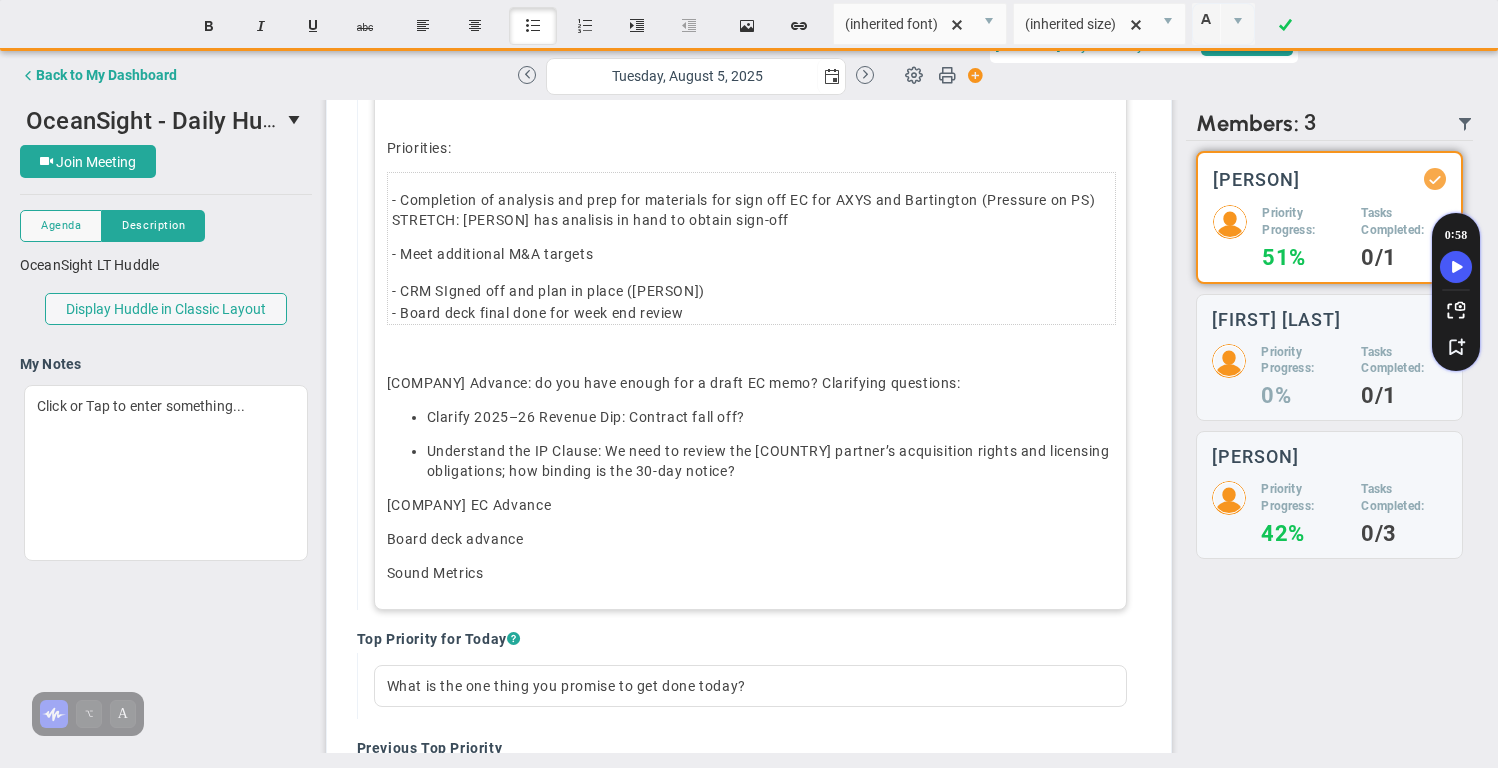 click on "Clarify 2025–26 Revenue Dip: Contract fall off?" at bounding box center (771, 417) 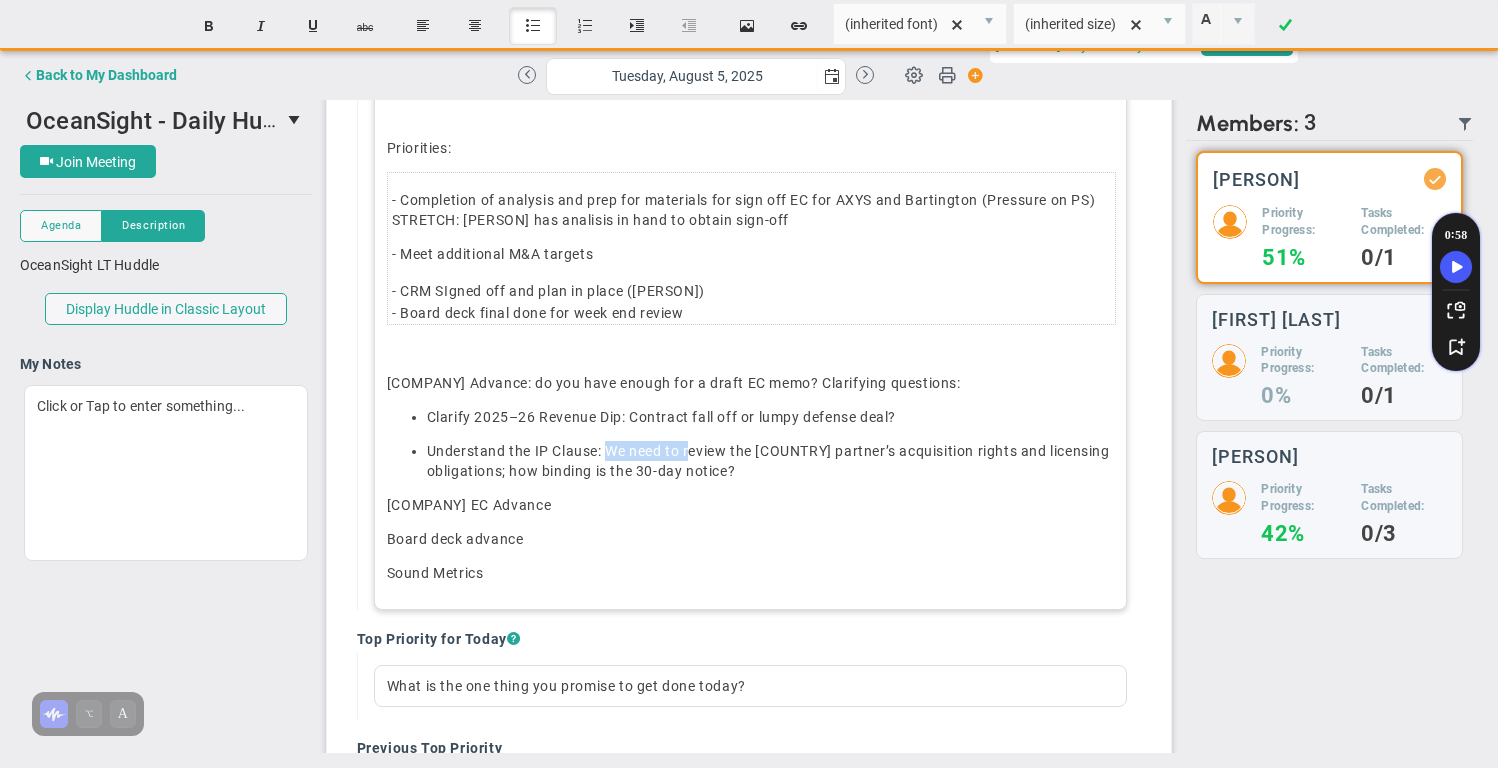 drag, startPoint x: 607, startPoint y: 449, endPoint x: 692, endPoint y: 449, distance: 85 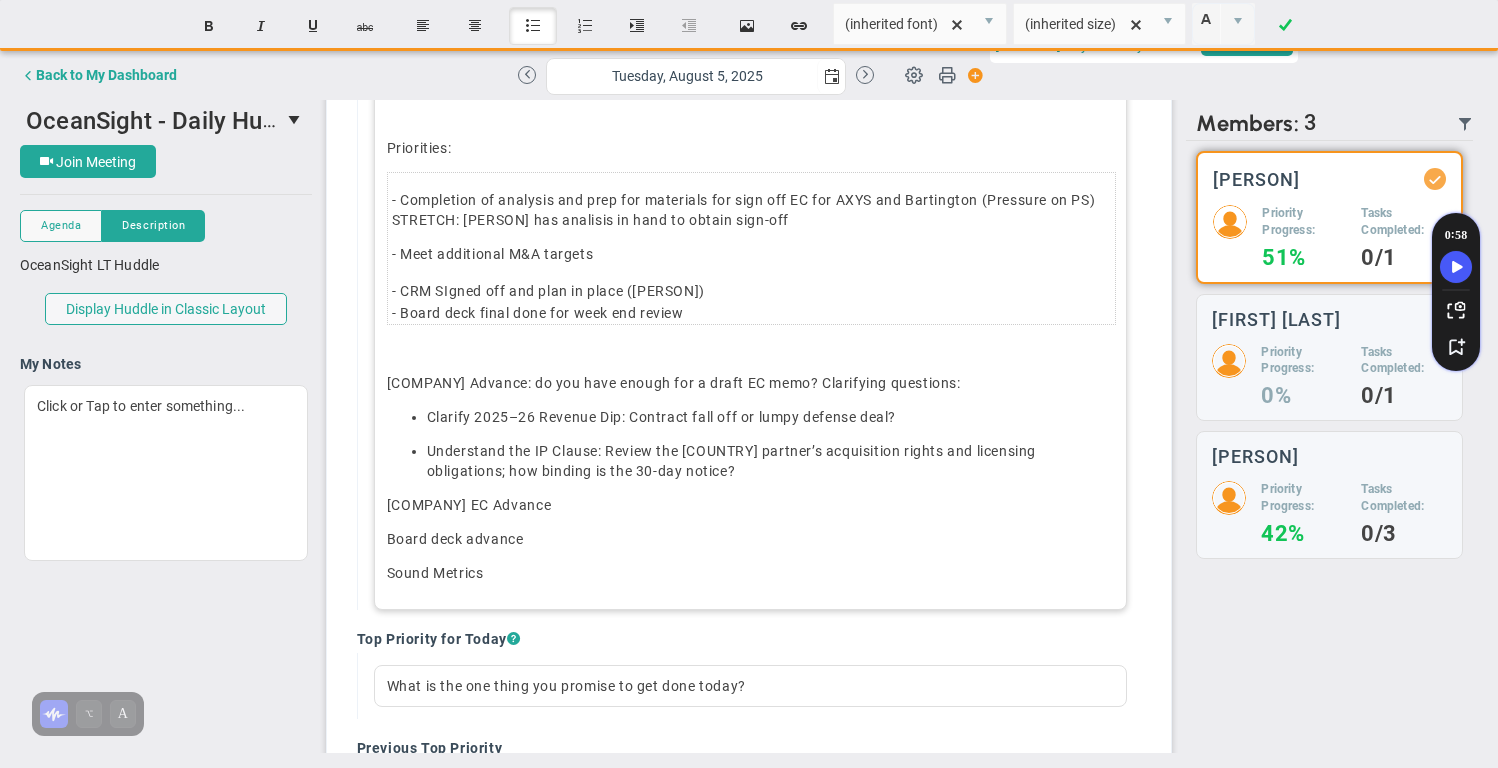 click on "Understand the IP Clause: Review the [COUNTRY] partner’s acquisition rights and licensing obligations; how binding is the 30-day notice?" at bounding box center (771, 461) 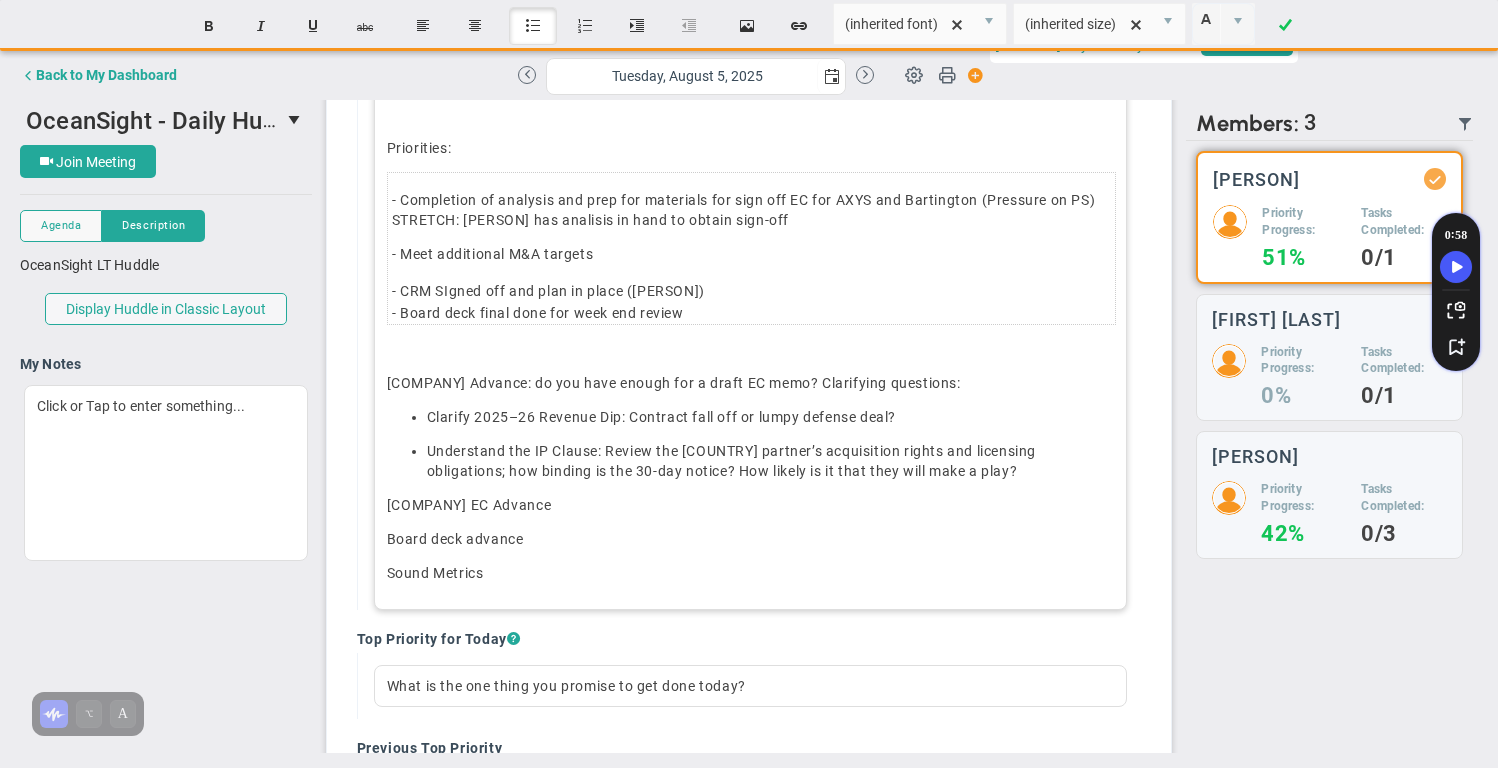 click on "[COMPANY] EC Advance" at bounding box center (751, 505) 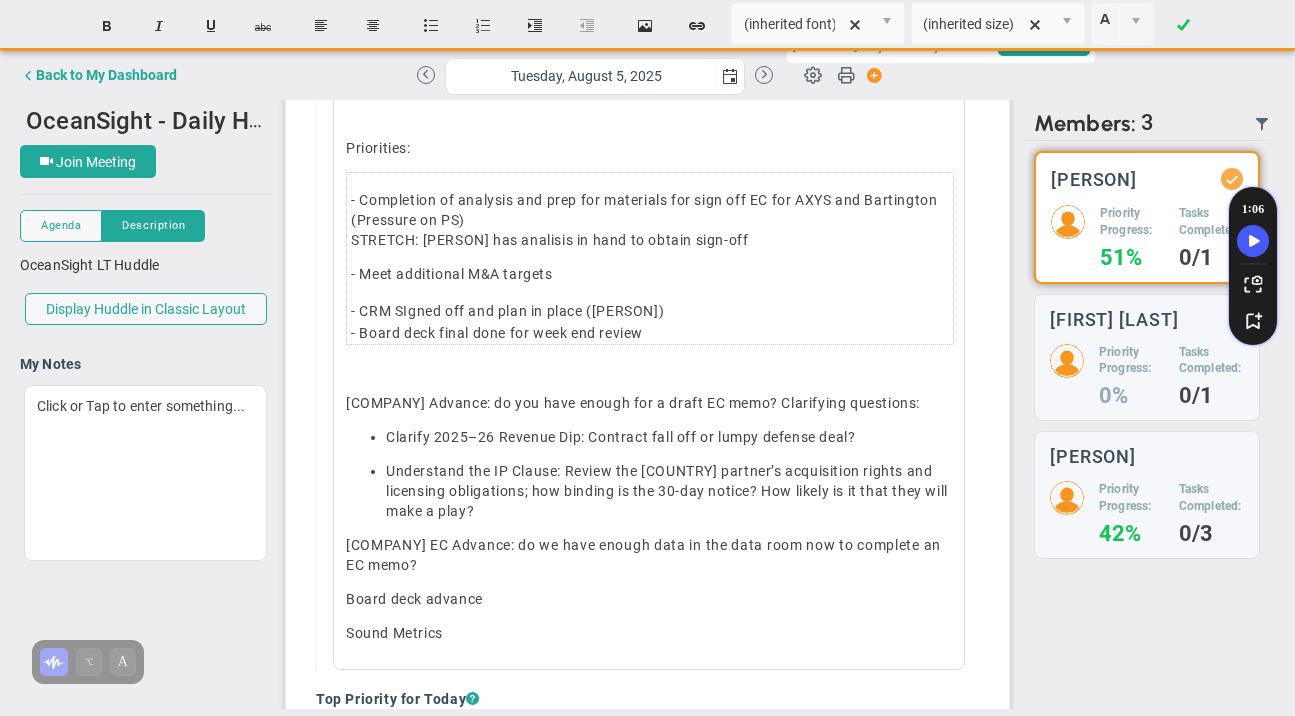 click on "[PERSON]" at bounding box center [1094, 179] 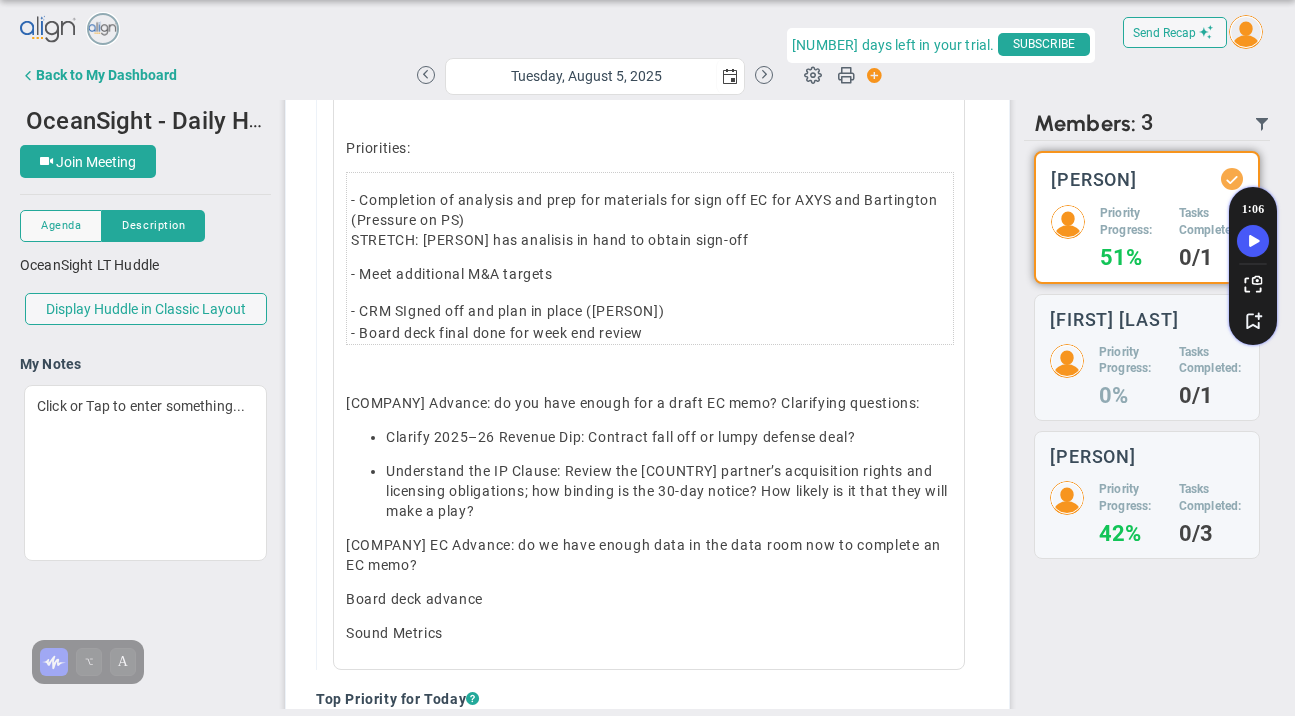 scroll, scrollTop: 164, scrollLeft: 0, axis: vertical 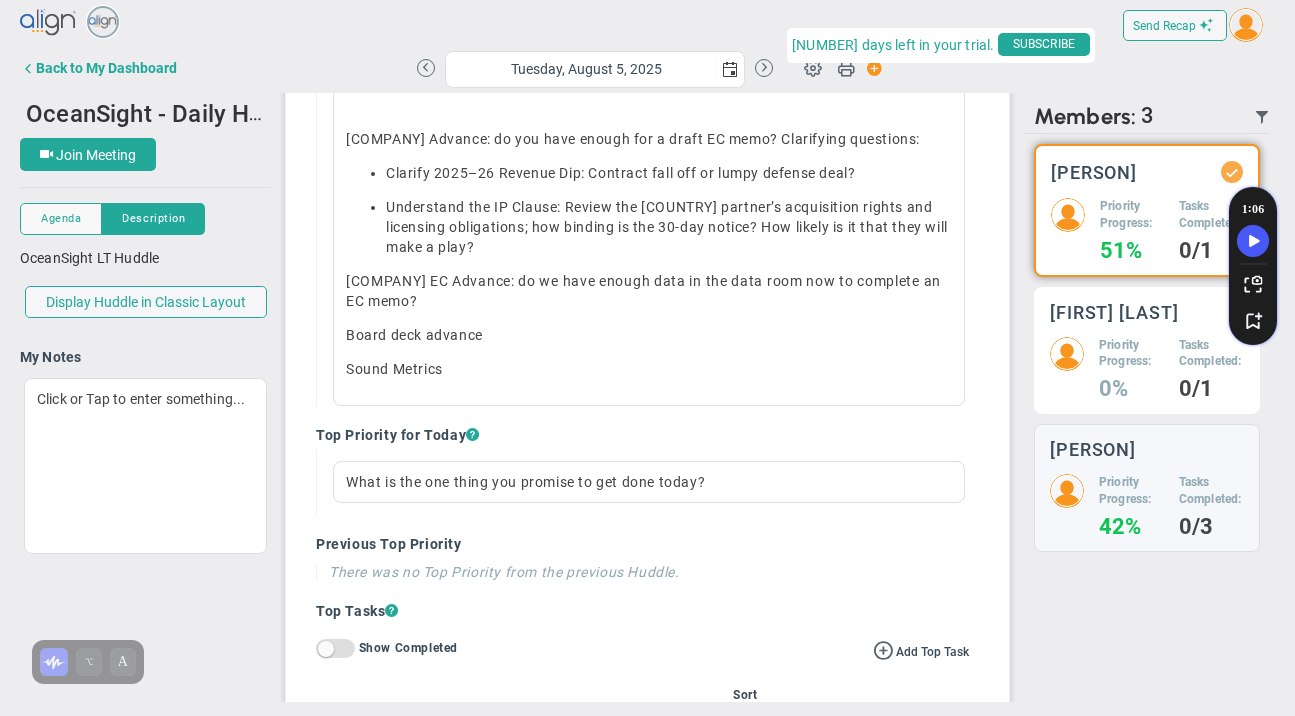 click on "[FIRST] [LAST]" at bounding box center [1114, 312] 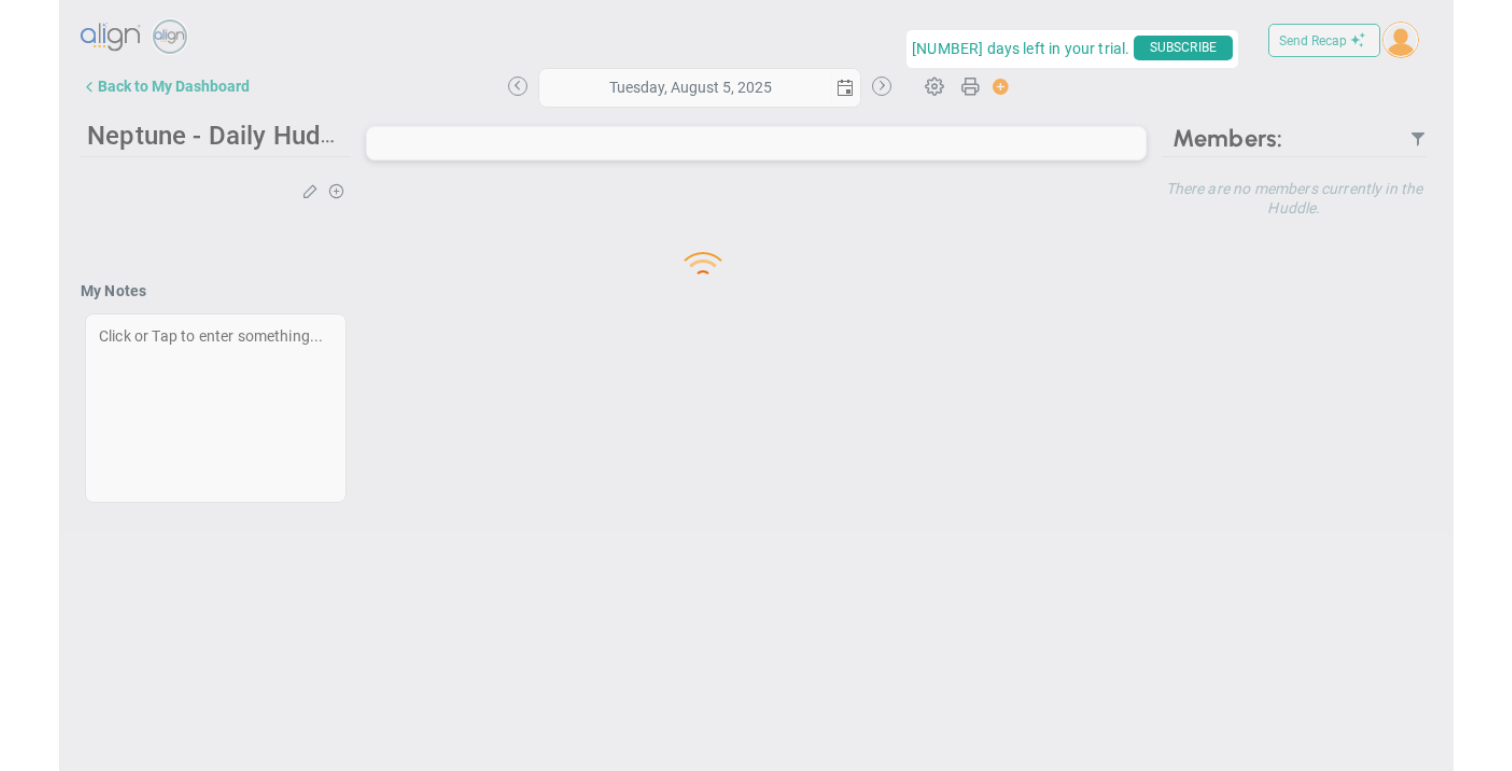 scroll, scrollTop: 0, scrollLeft: 0, axis: both 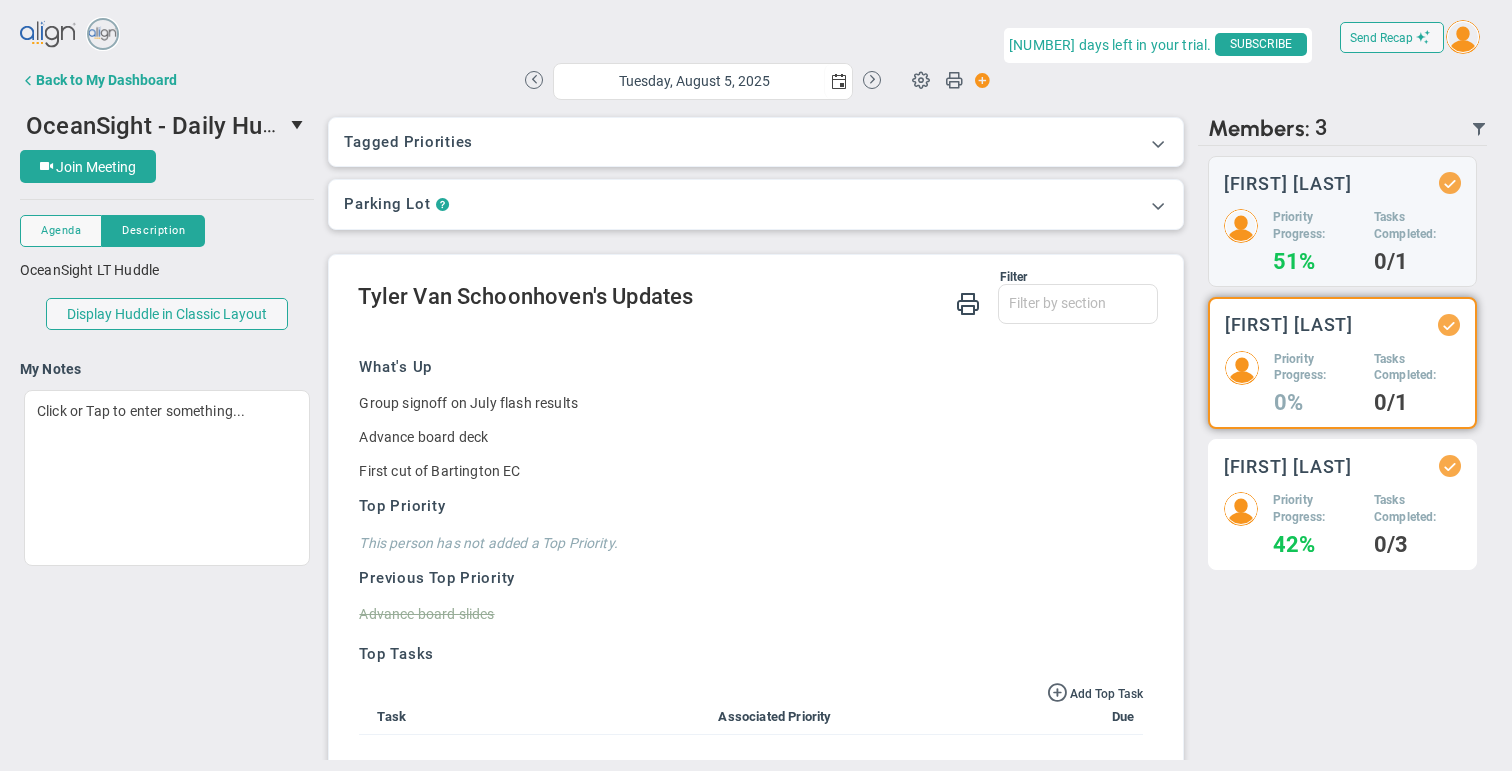 click on "[PERSON]" at bounding box center (1342, 466) 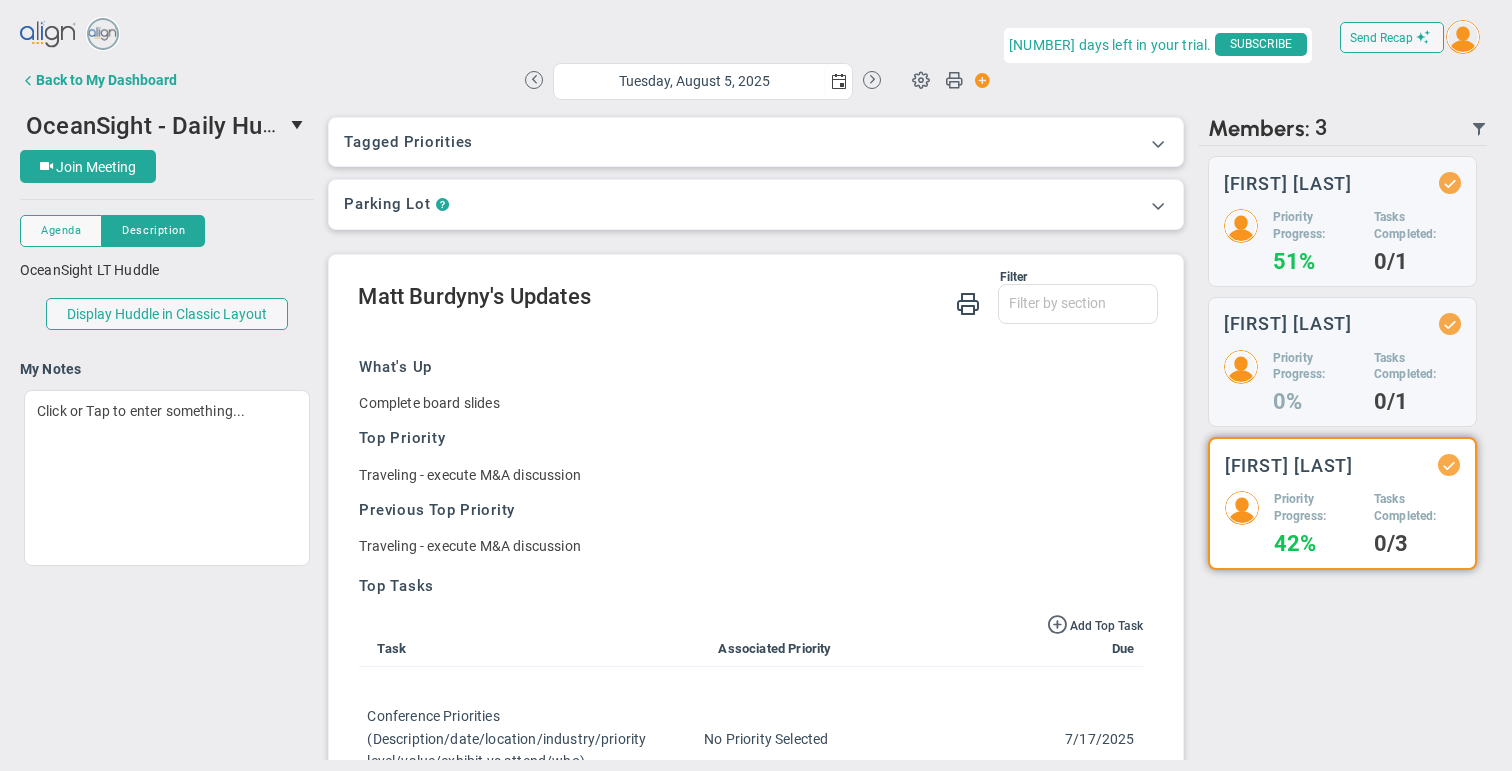 scroll, scrollTop: 164, scrollLeft: 0, axis: vertical 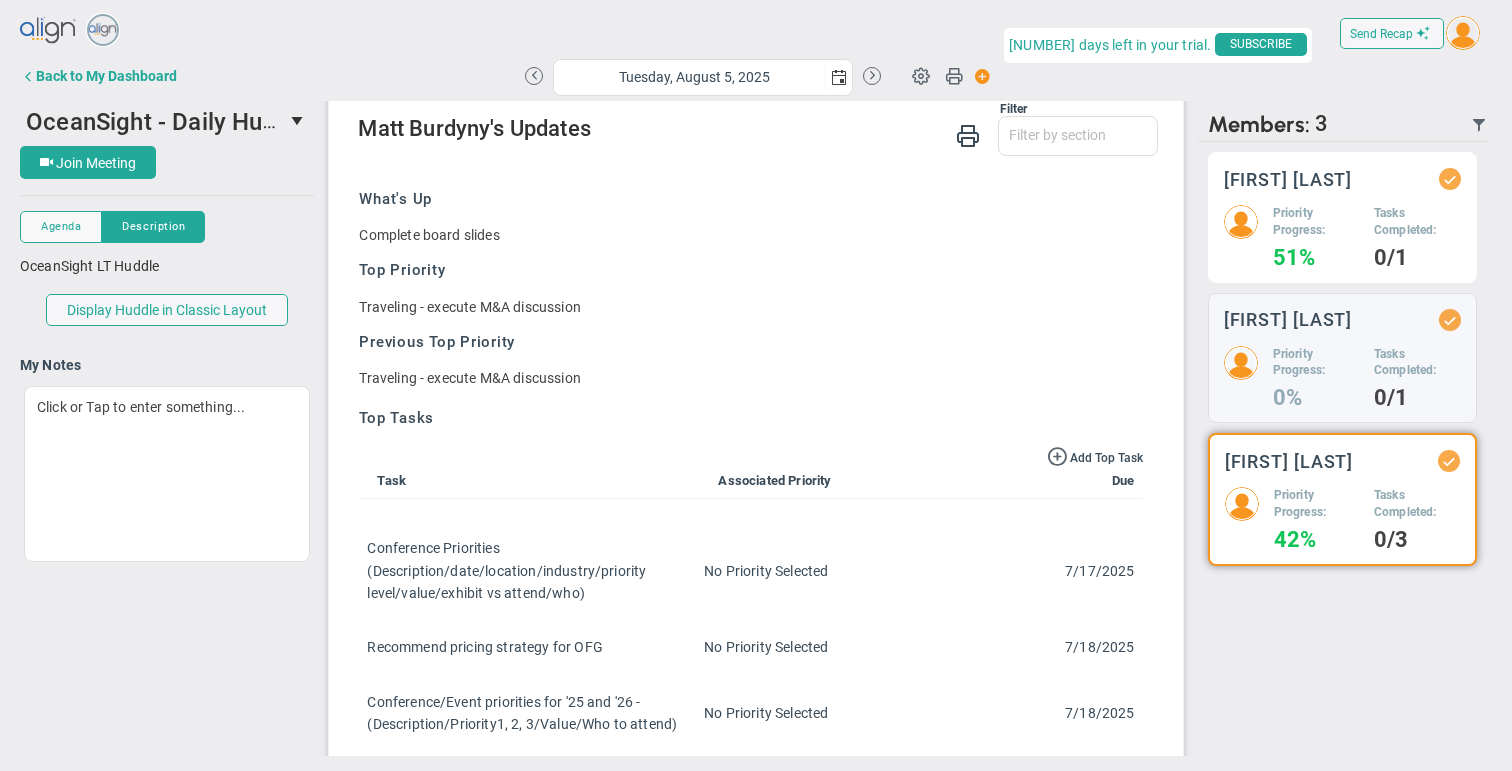click on "Priority Progress:" at bounding box center [1316, 222] 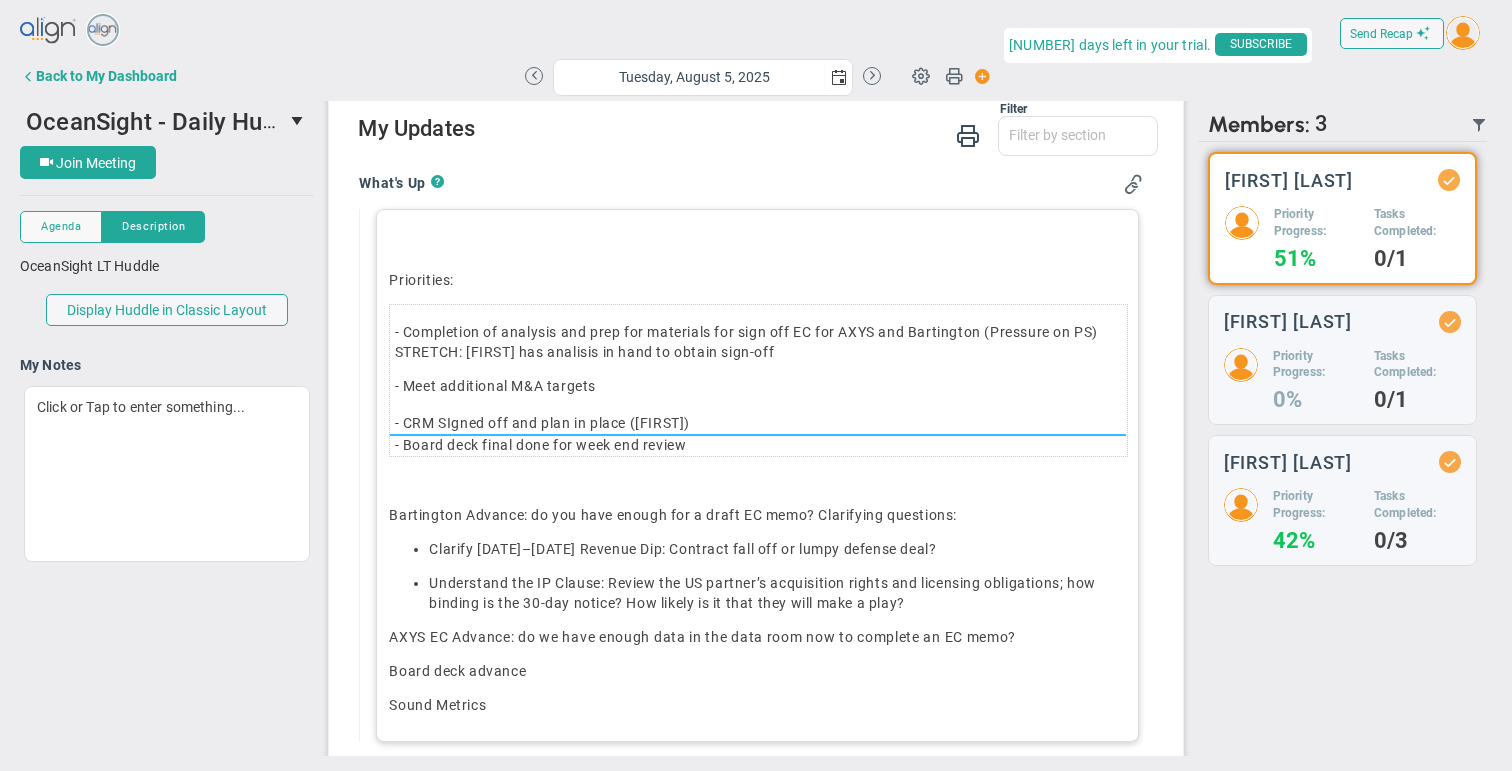 click at bounding box center [758, 435] 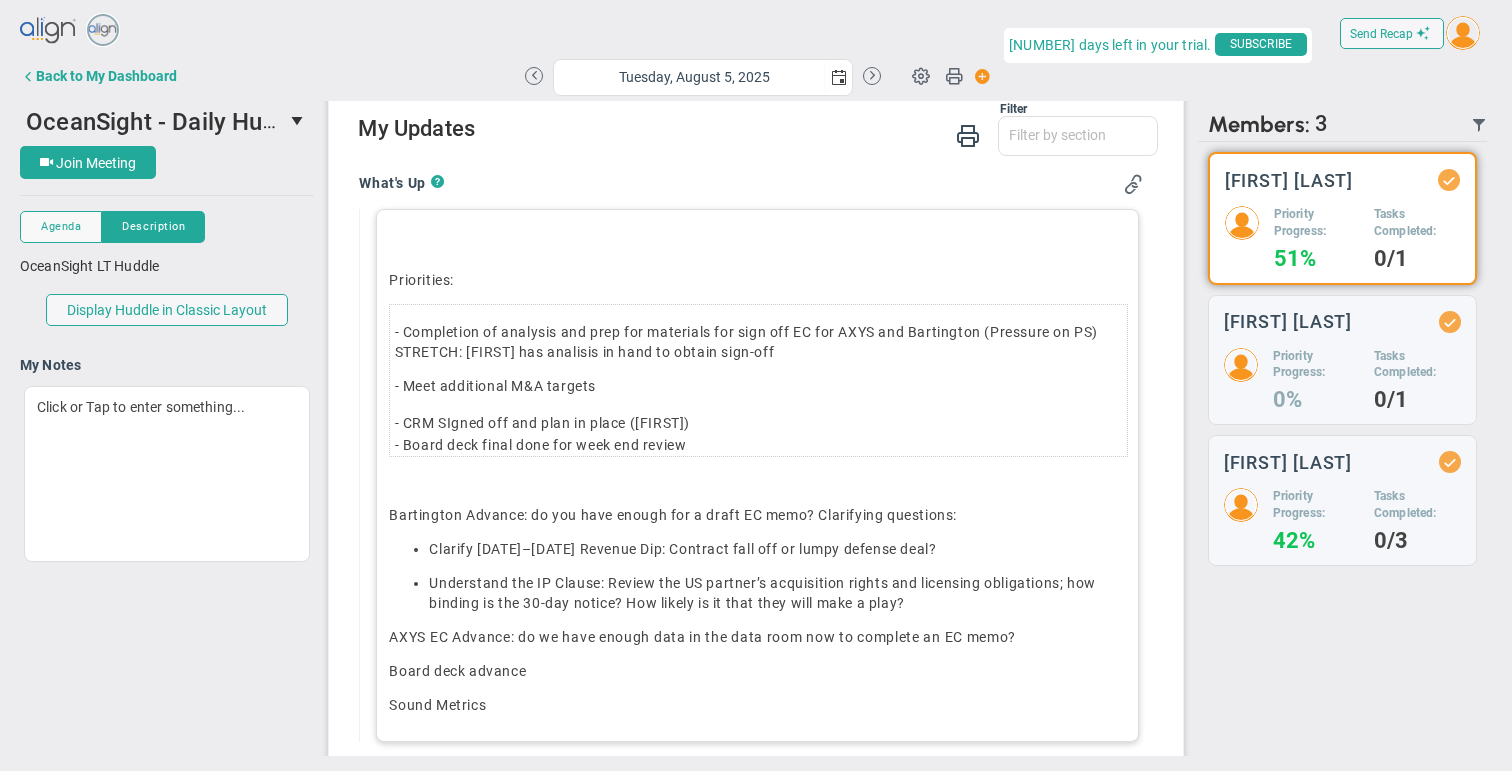 click on "- CRM SIgned off and plan in place ([PERSON])" at bounding box center [758, 424] 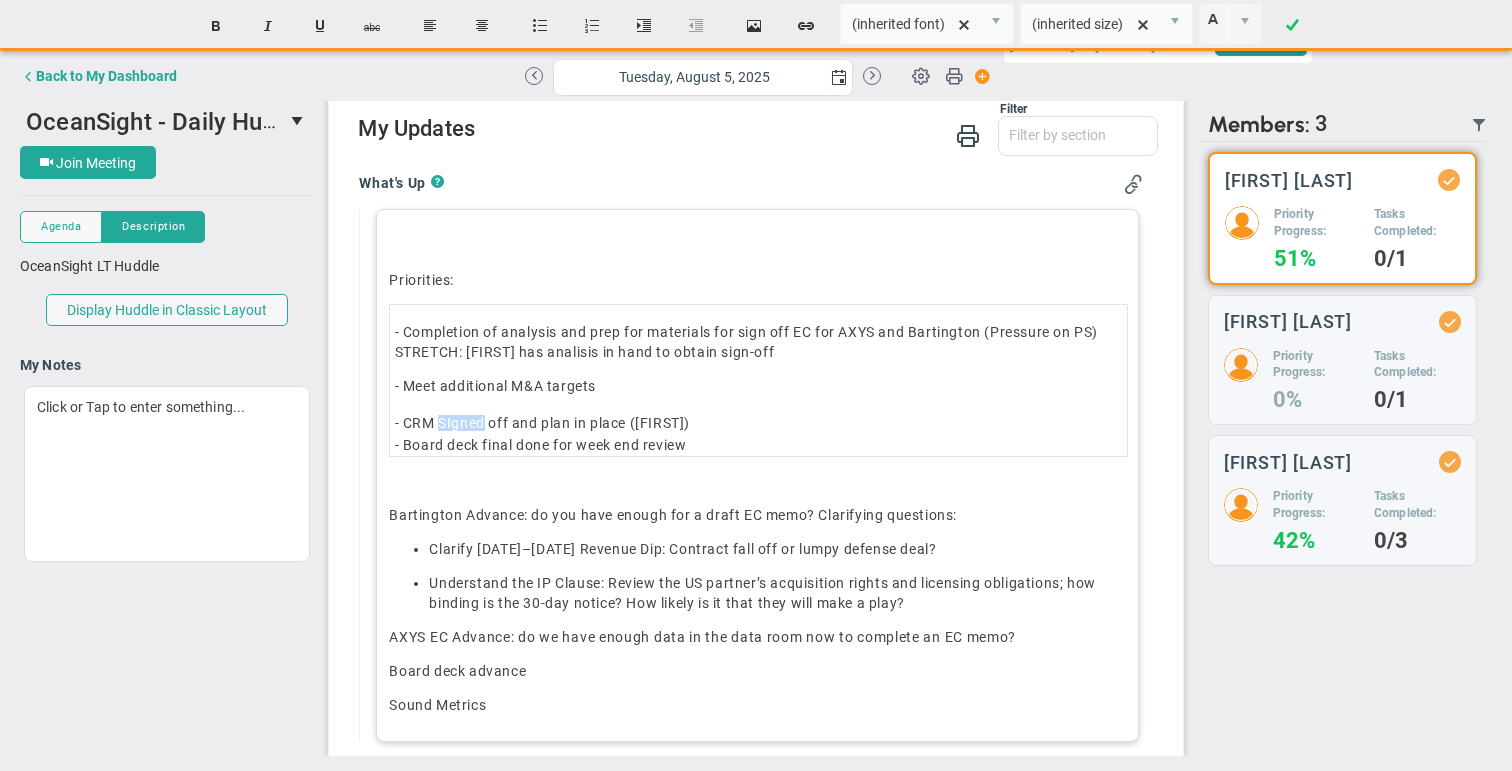 click on "- CRM SIgned off and plan in place ([PERSON])" at bounding box center [758, 424] 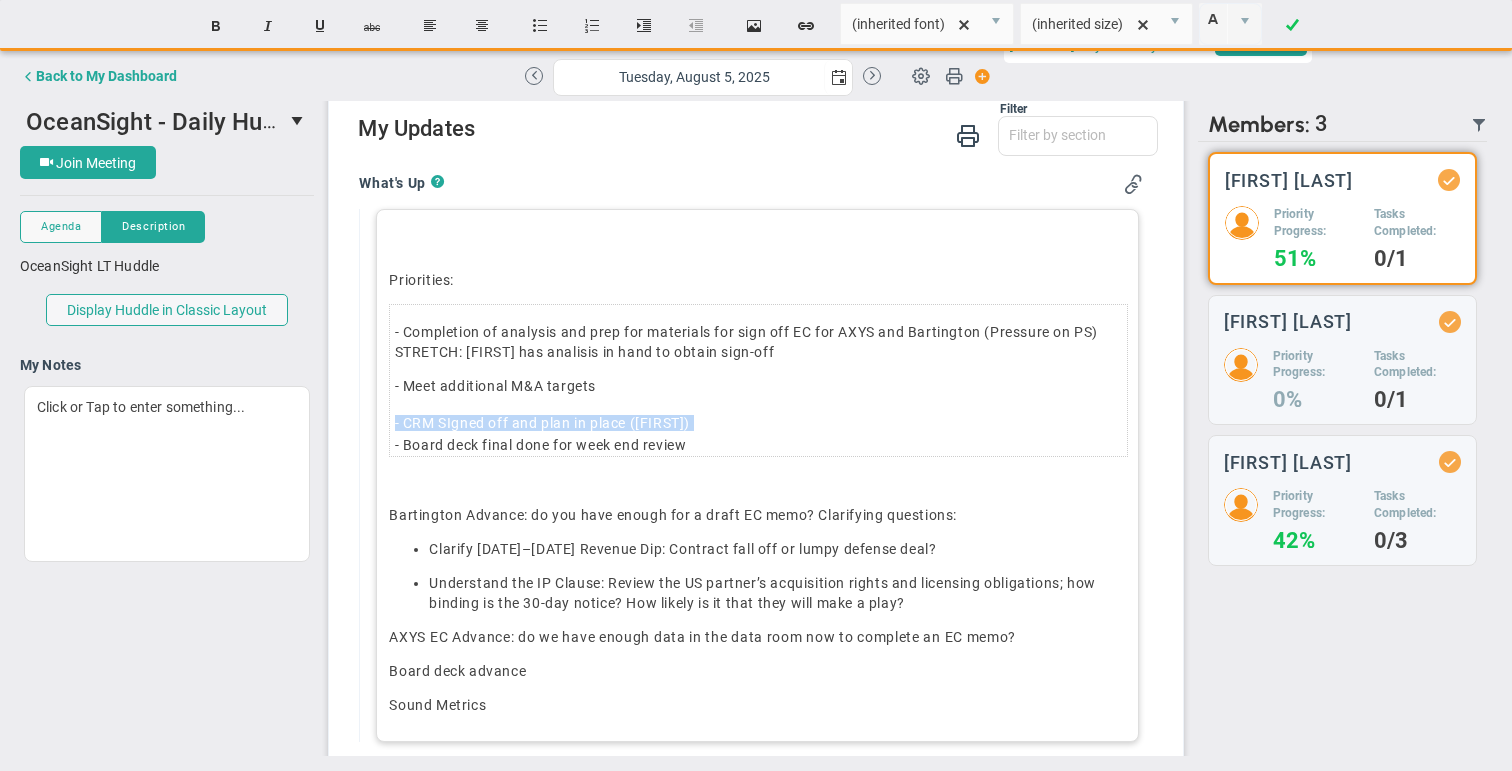 click on "- CRM SIgned off and plan in place ([PERSON])" at bounding box center [758, 424] 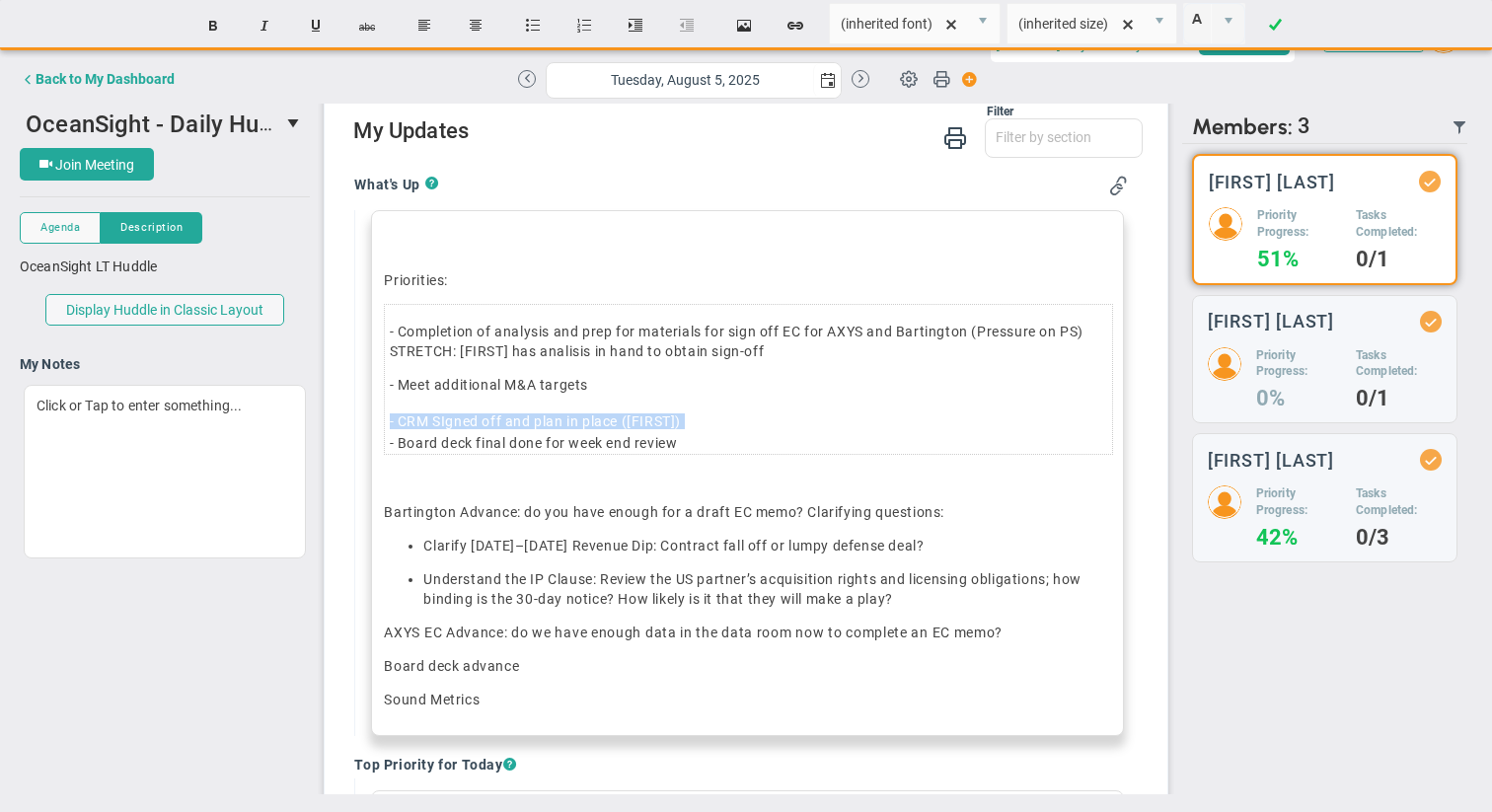 scroll, scrollTop: 0, scrollLeft: 0, axis: both 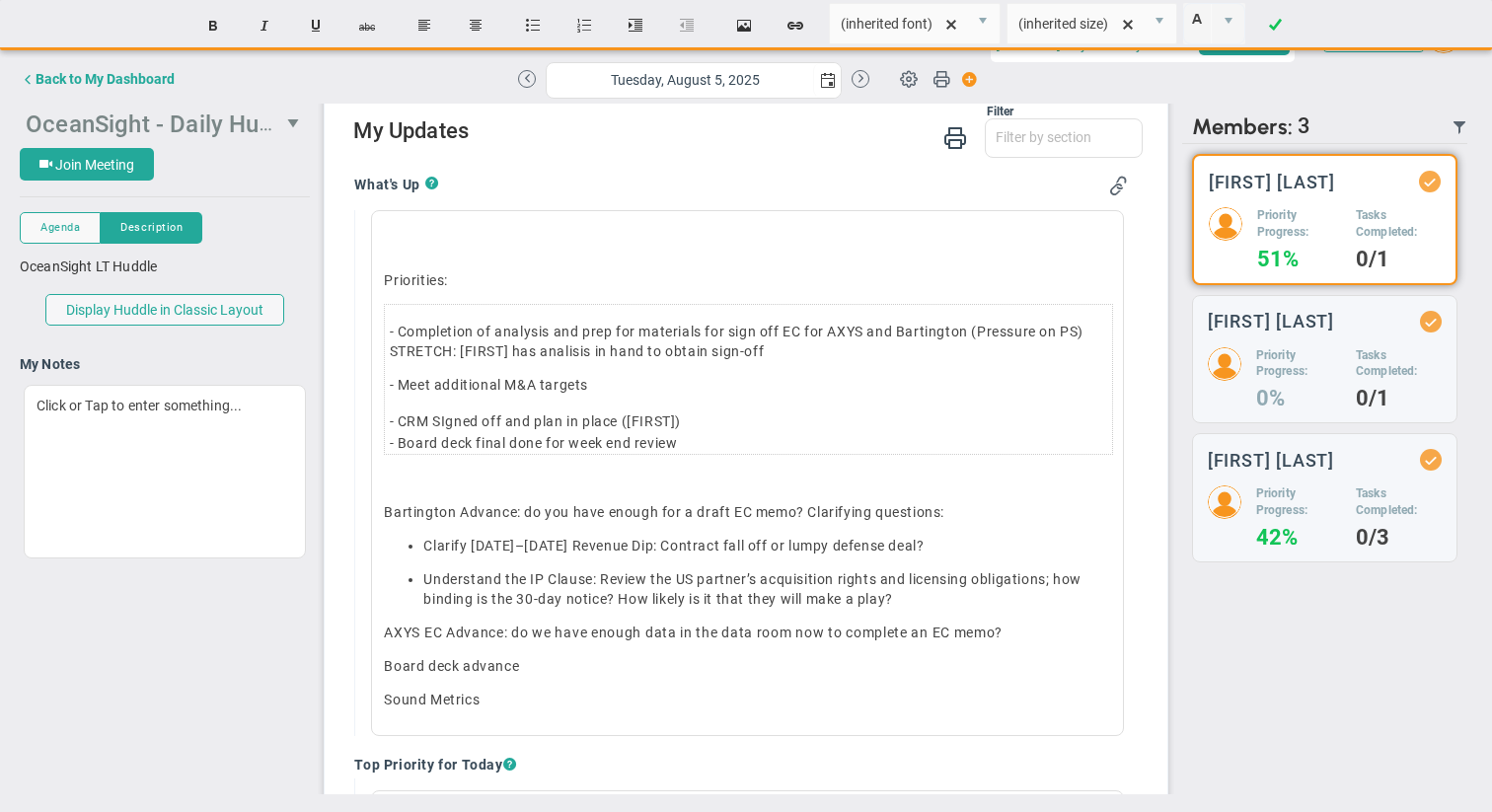 click on "OceanSight - Daily Huddle" at bounding box center [166, 122] 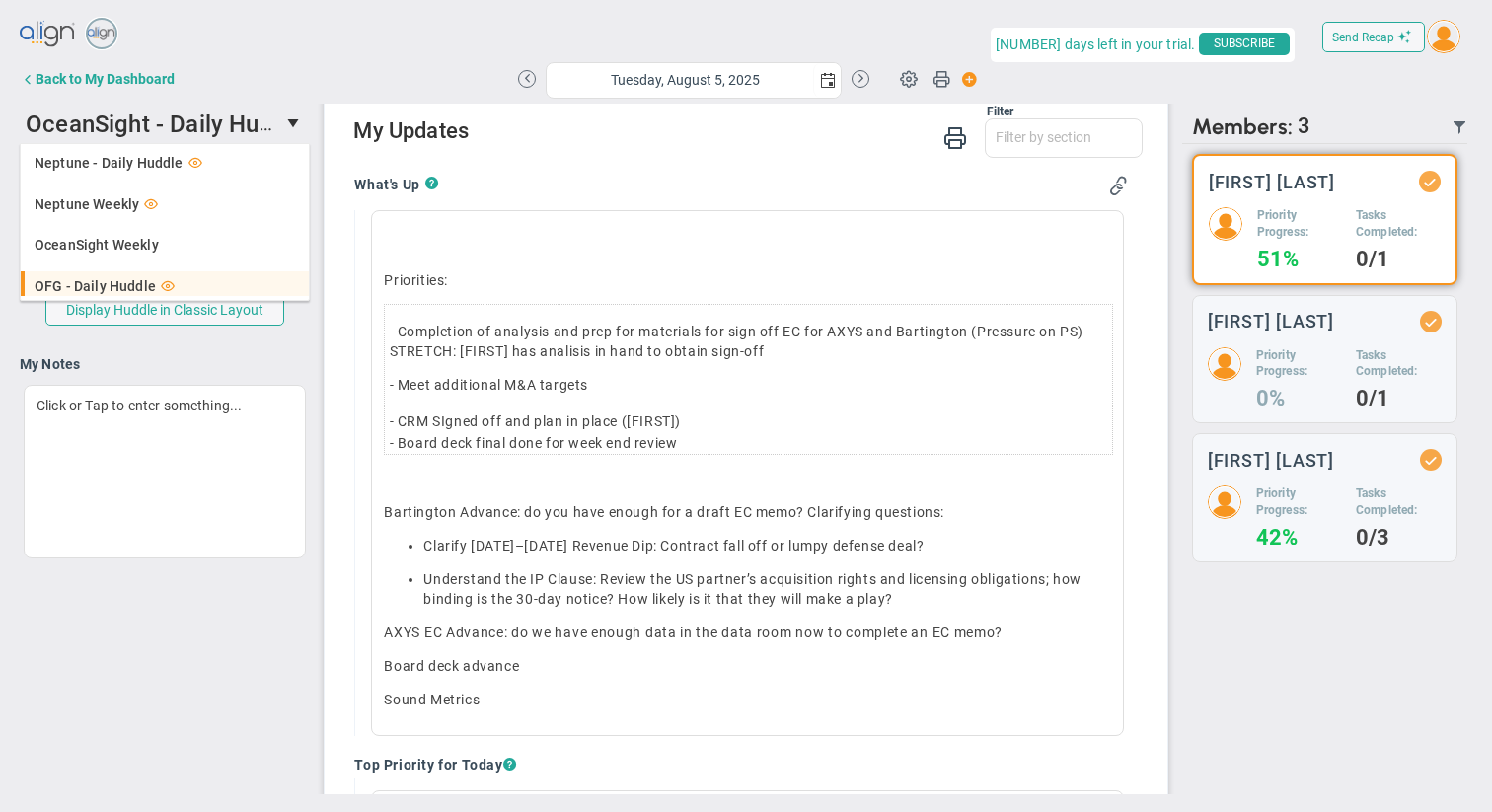 click on "OFG - Daily Huddle" at bounding box center [95, 286] 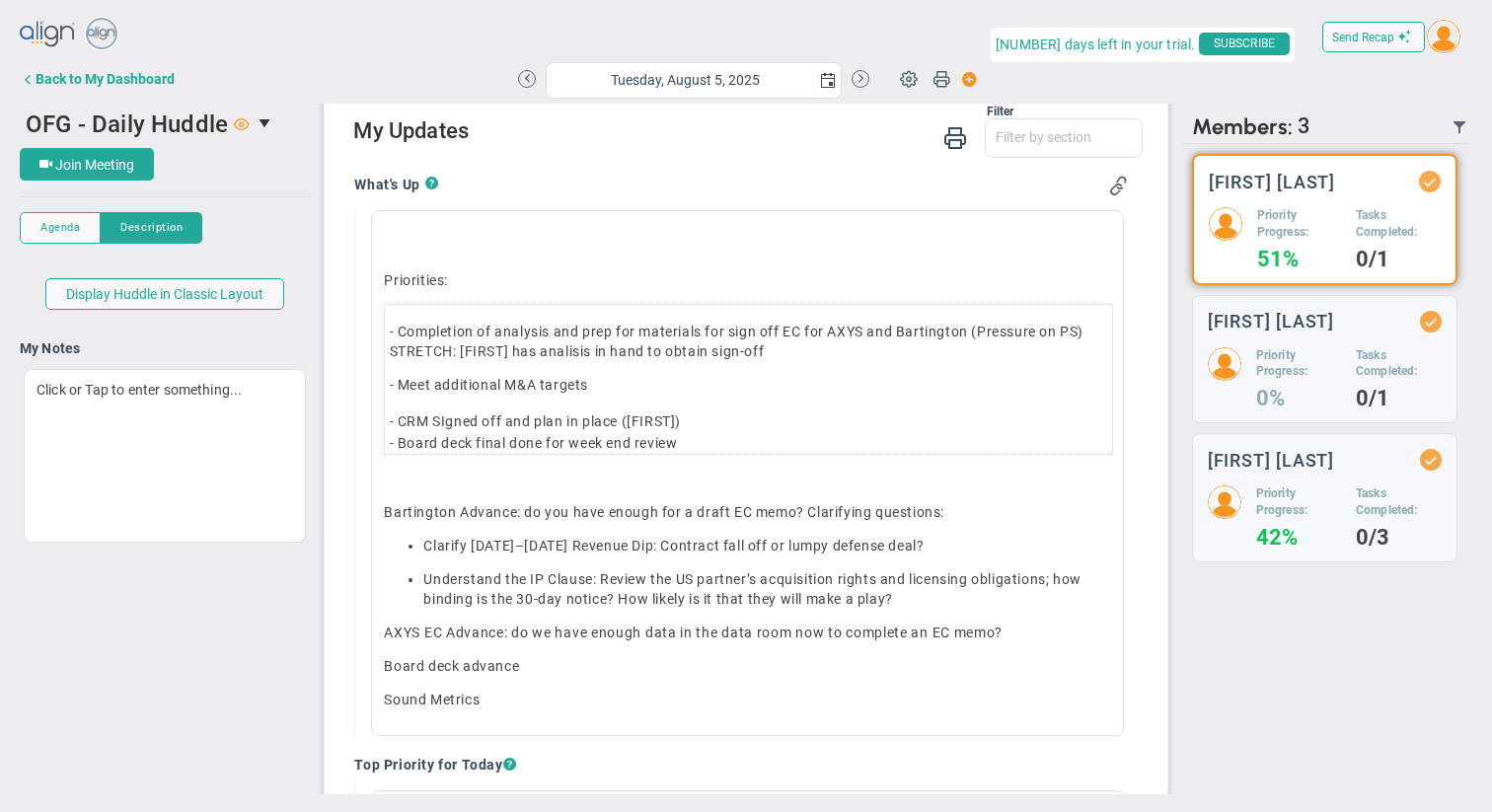 scroll, scrollTop: 0, scrollLeft: 0, axis: both 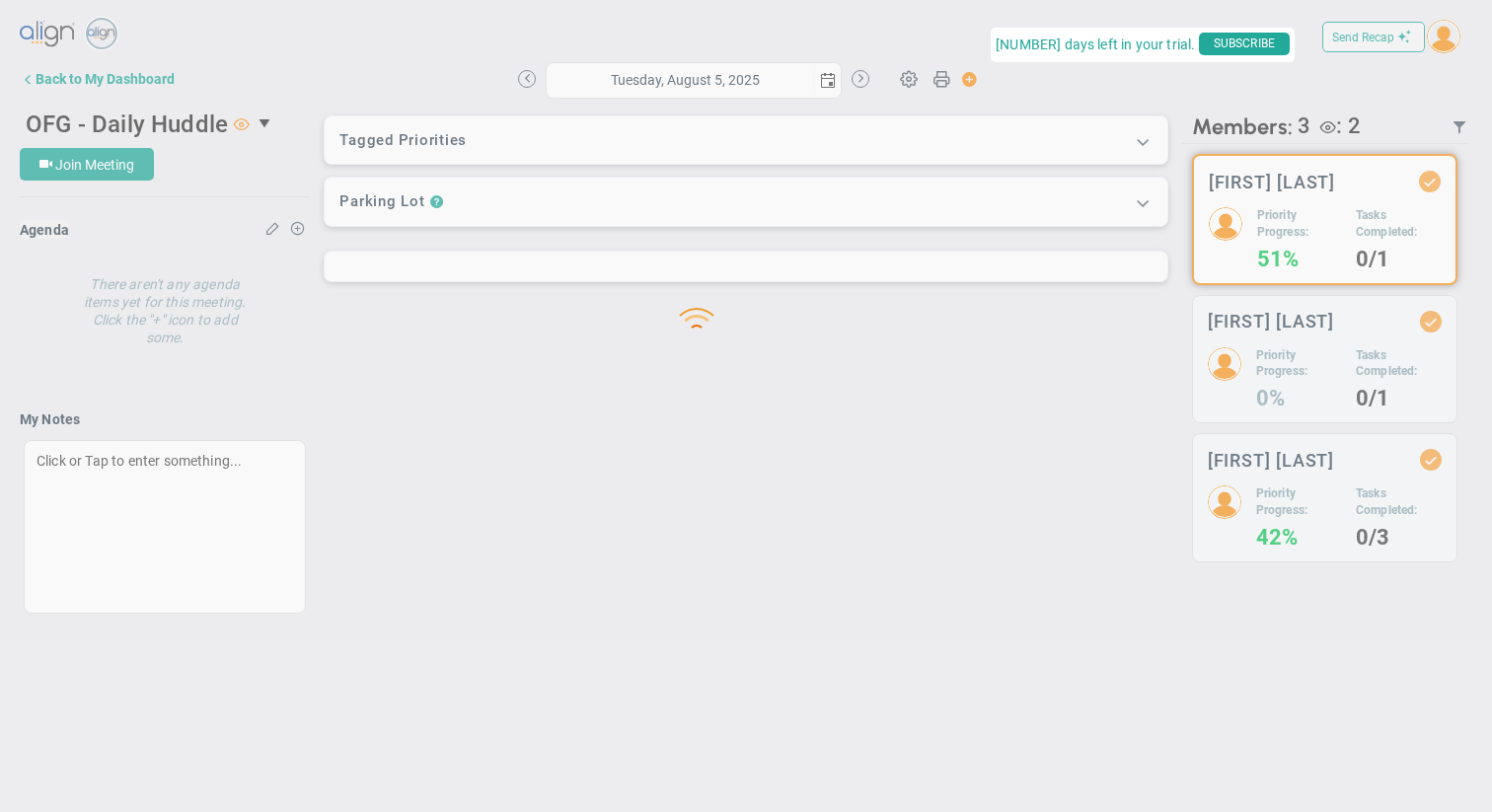 type on "Tuesday, August 5, 2025" 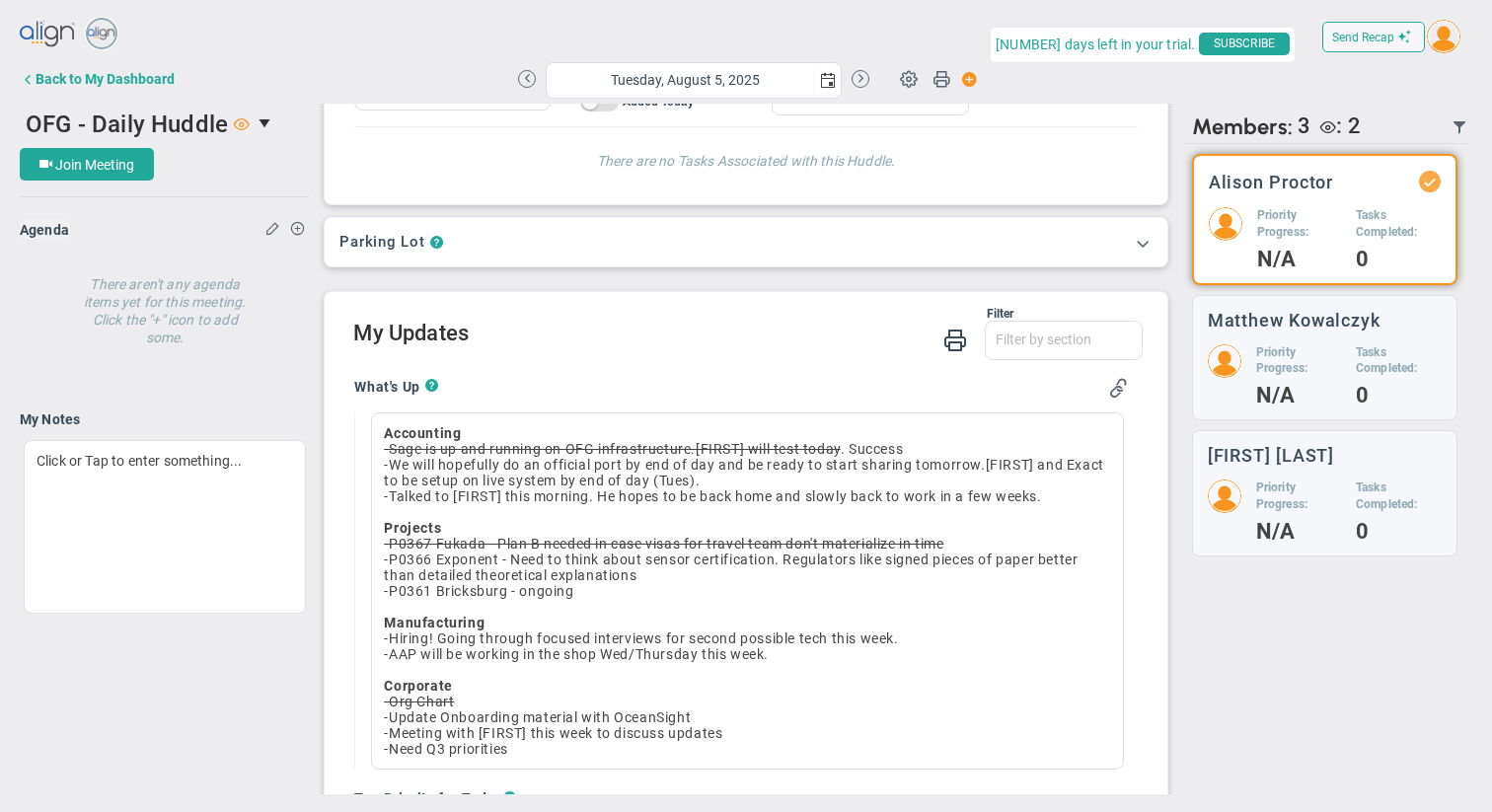 scroll, scrollTop: 223, scrollLeft: 0, axis: vertical 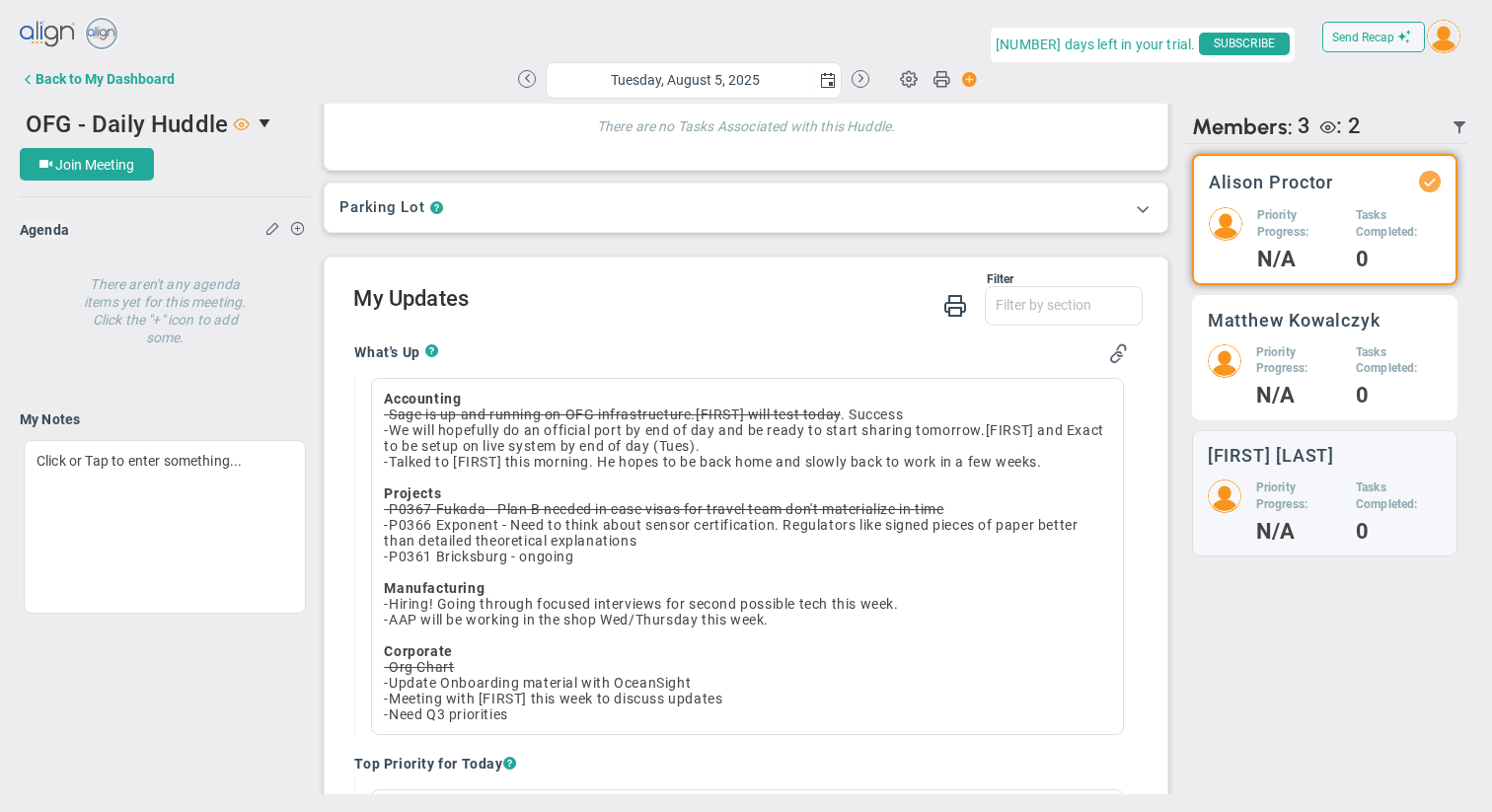 click on "Priority Progress:" at bounding box center [1299, 361] 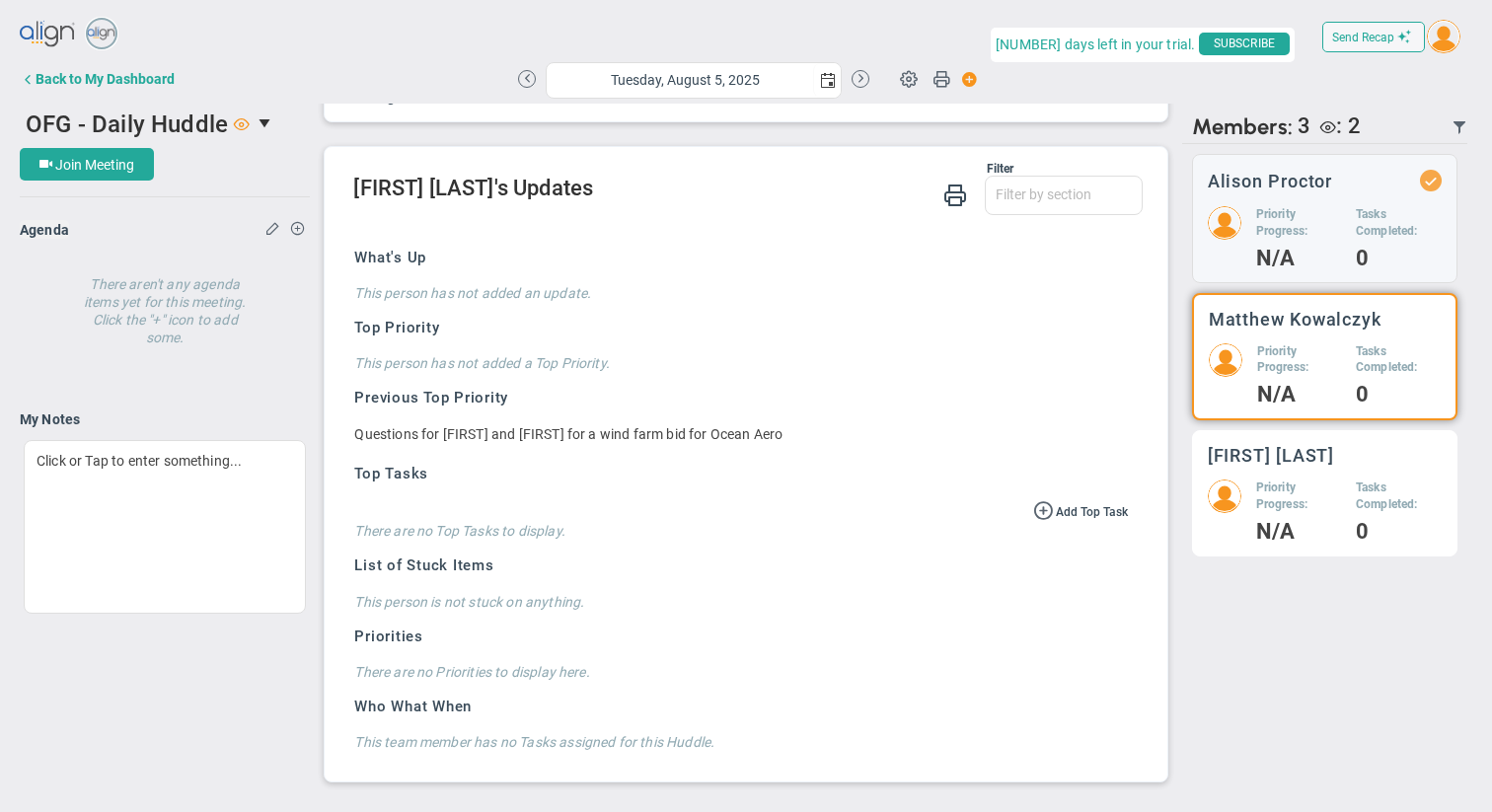 click on "Laurie Bristow" at bounding box center [1271, 455] 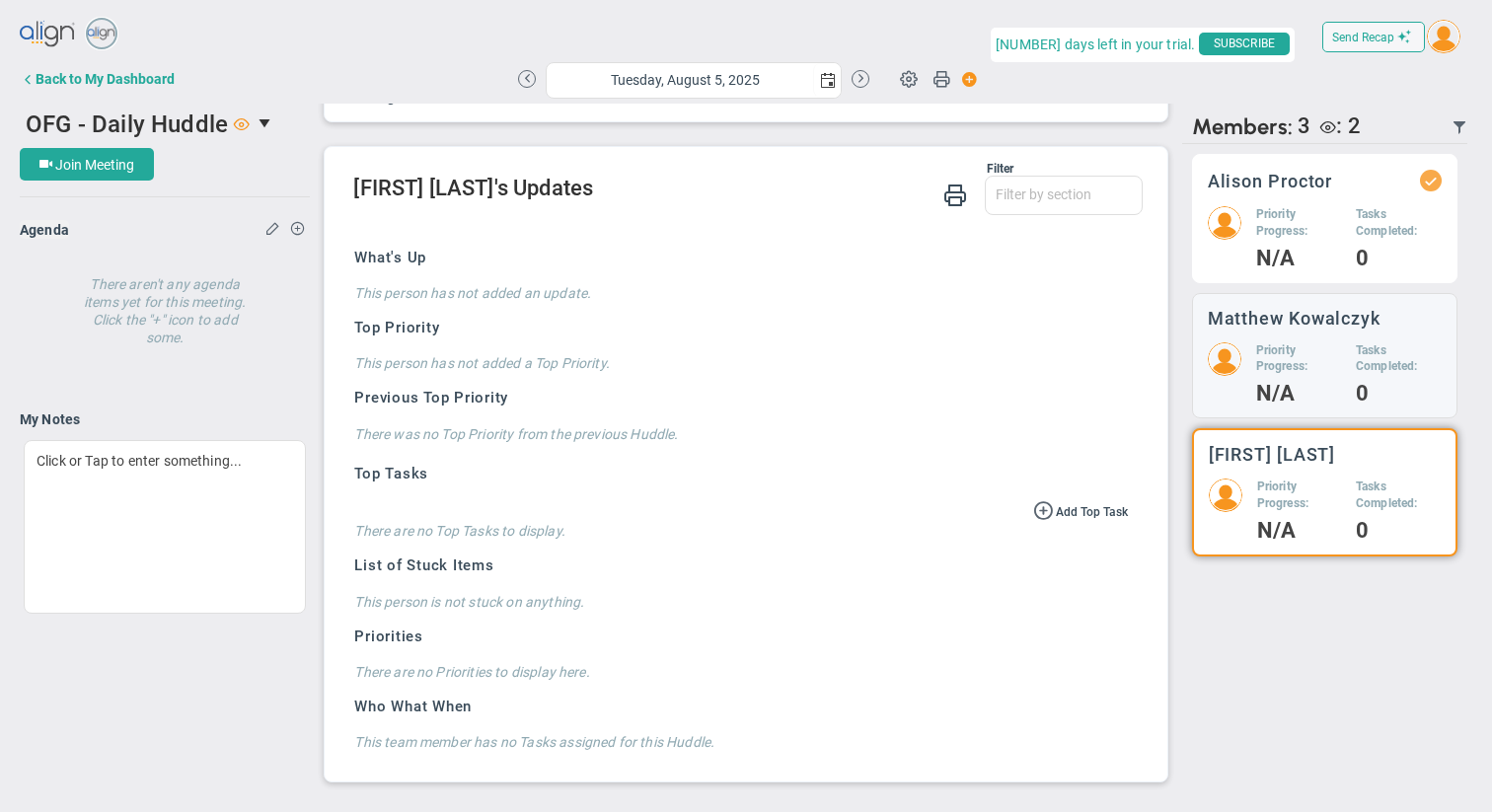 click on "N/A" at bounding box center [1299, 258] 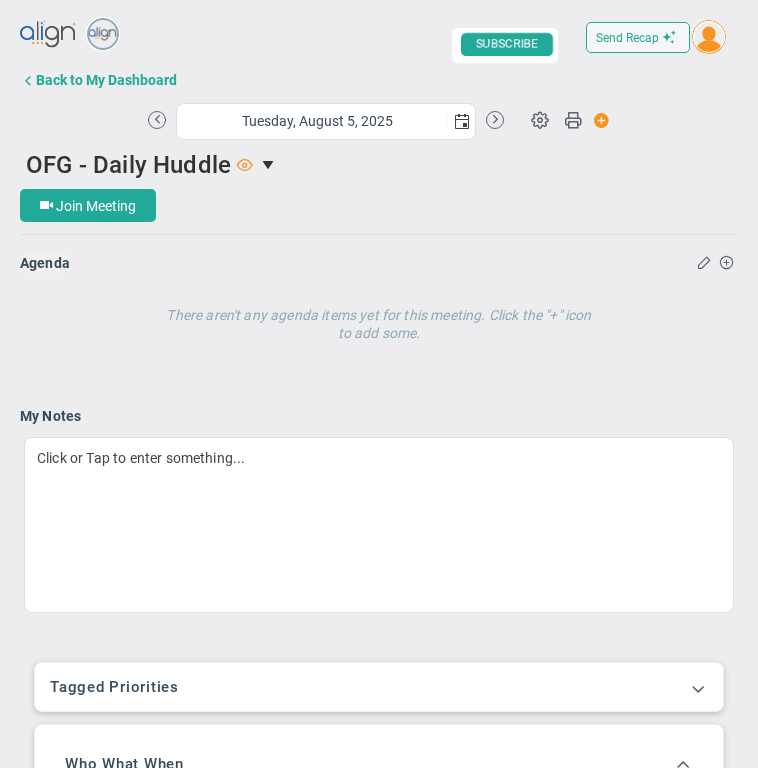 scroll, scrollTop: 0, scrollLeft: 0, axis: both 